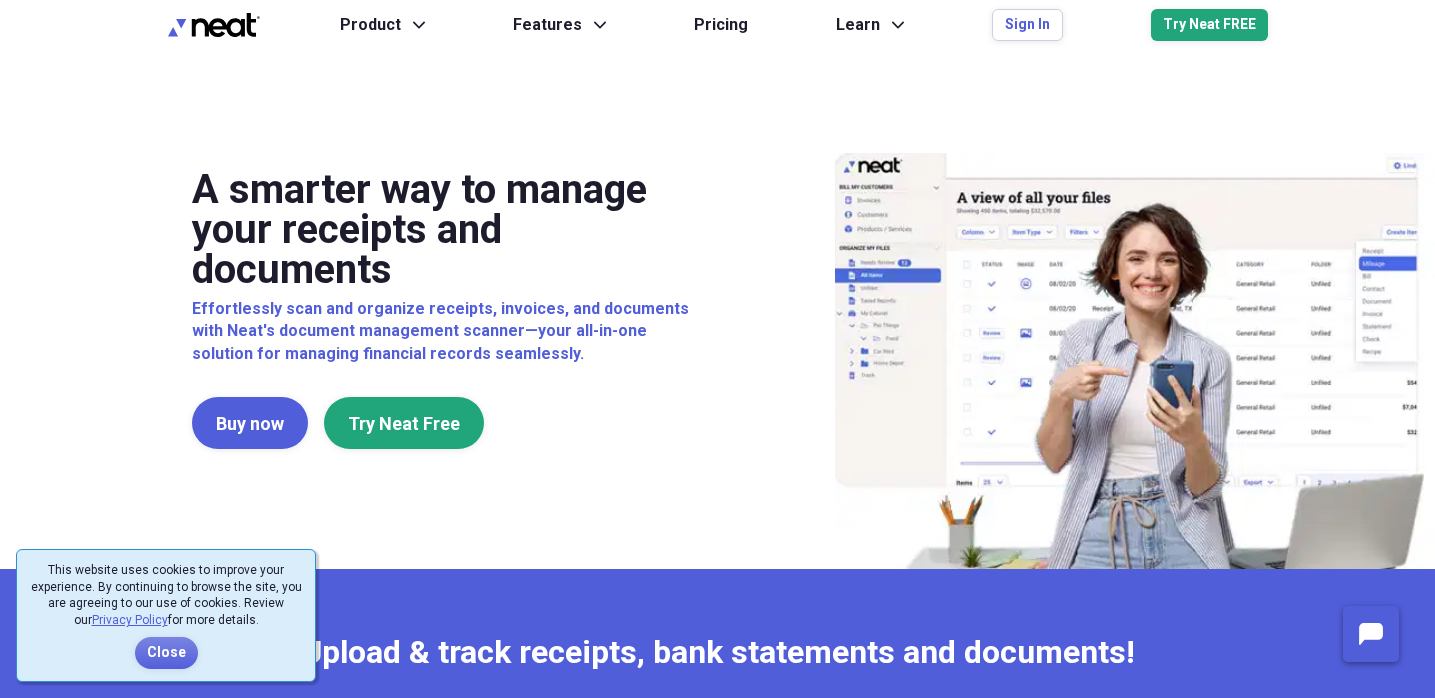 scroll, scrollTop: 0, scrollLeft: 0, axis: both 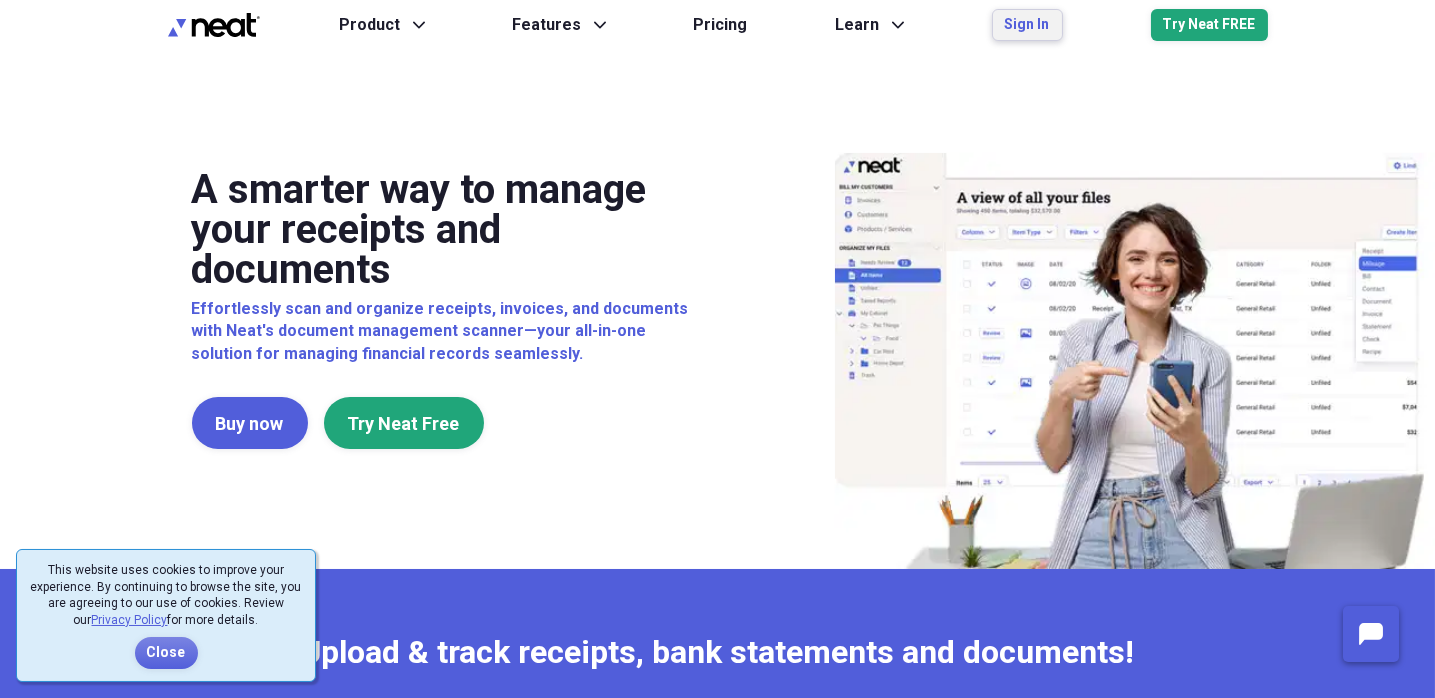 click on "Sign In" at bounding box center [1027, 25] 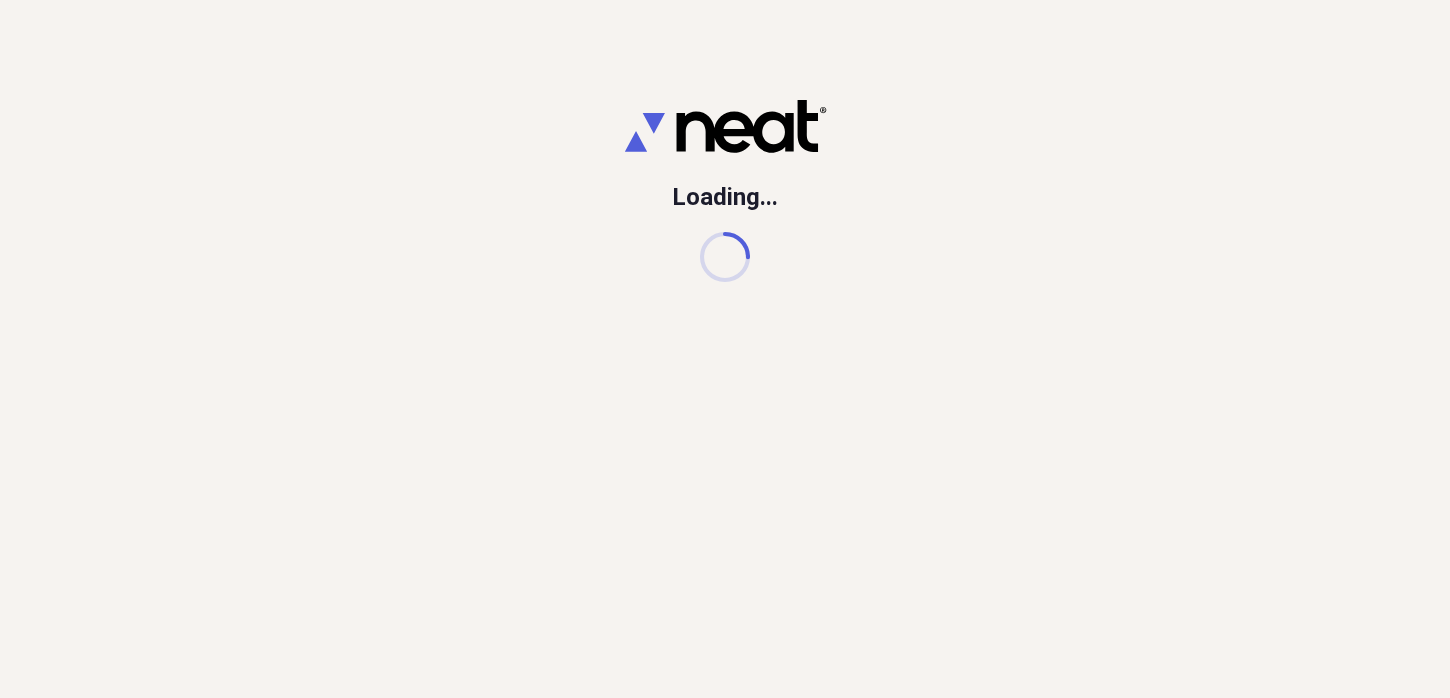scroll, scrollTop: 0, scrollLeft: 0, axis: both 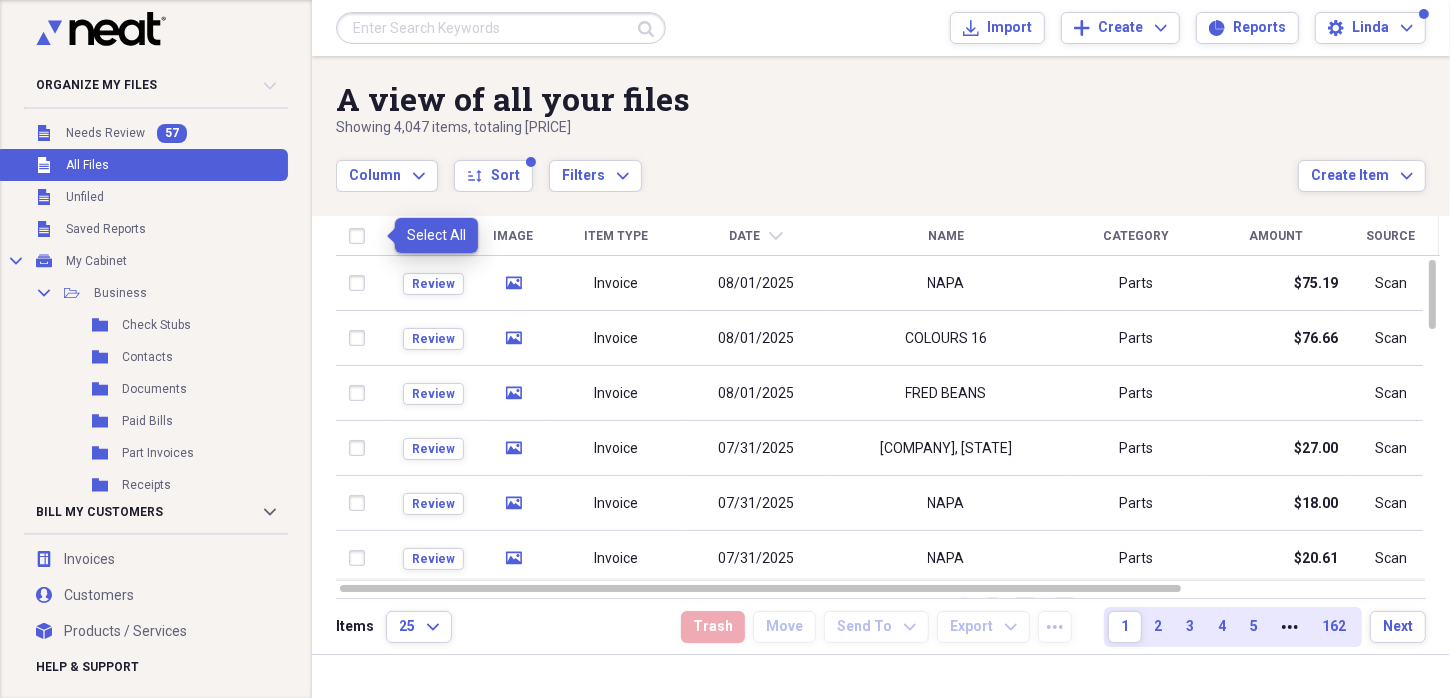 click at bounding box center (361, 236) 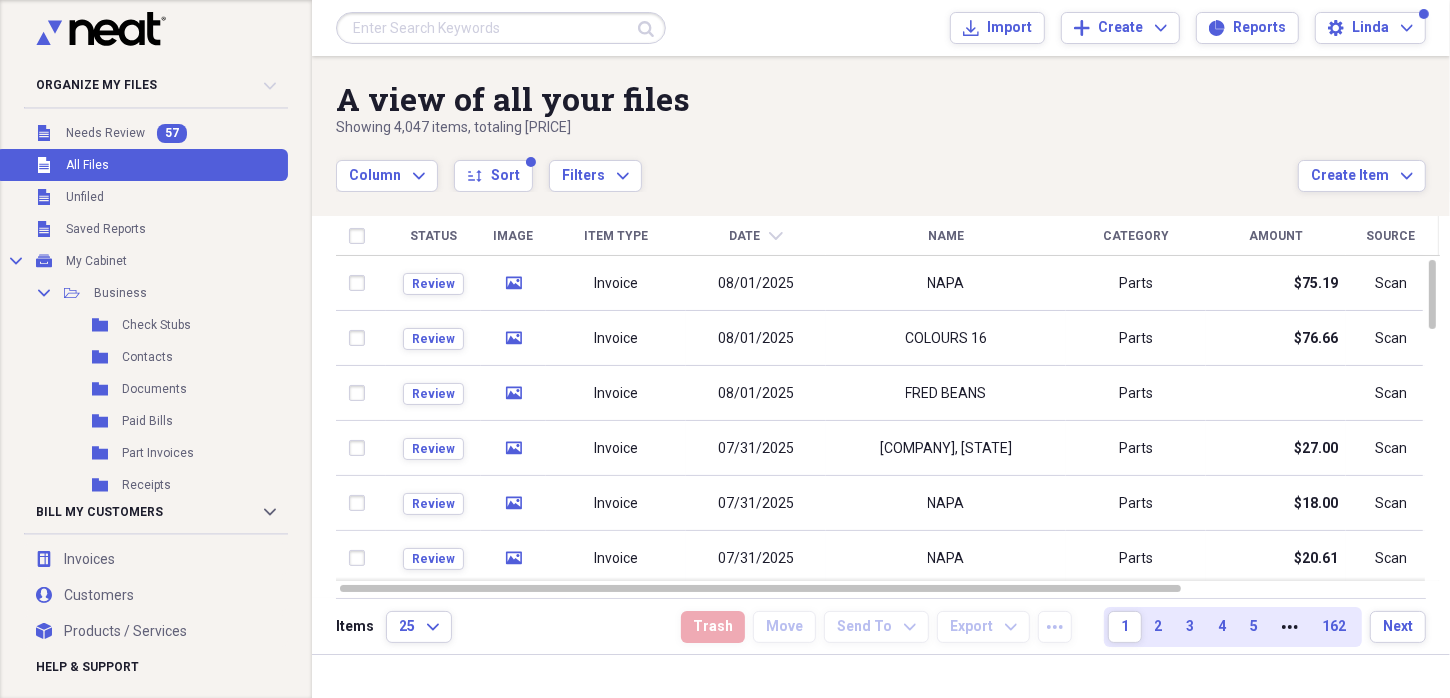 click on "Column Expand sort Sort Filters  Expand" at bounding box center [817, 165] 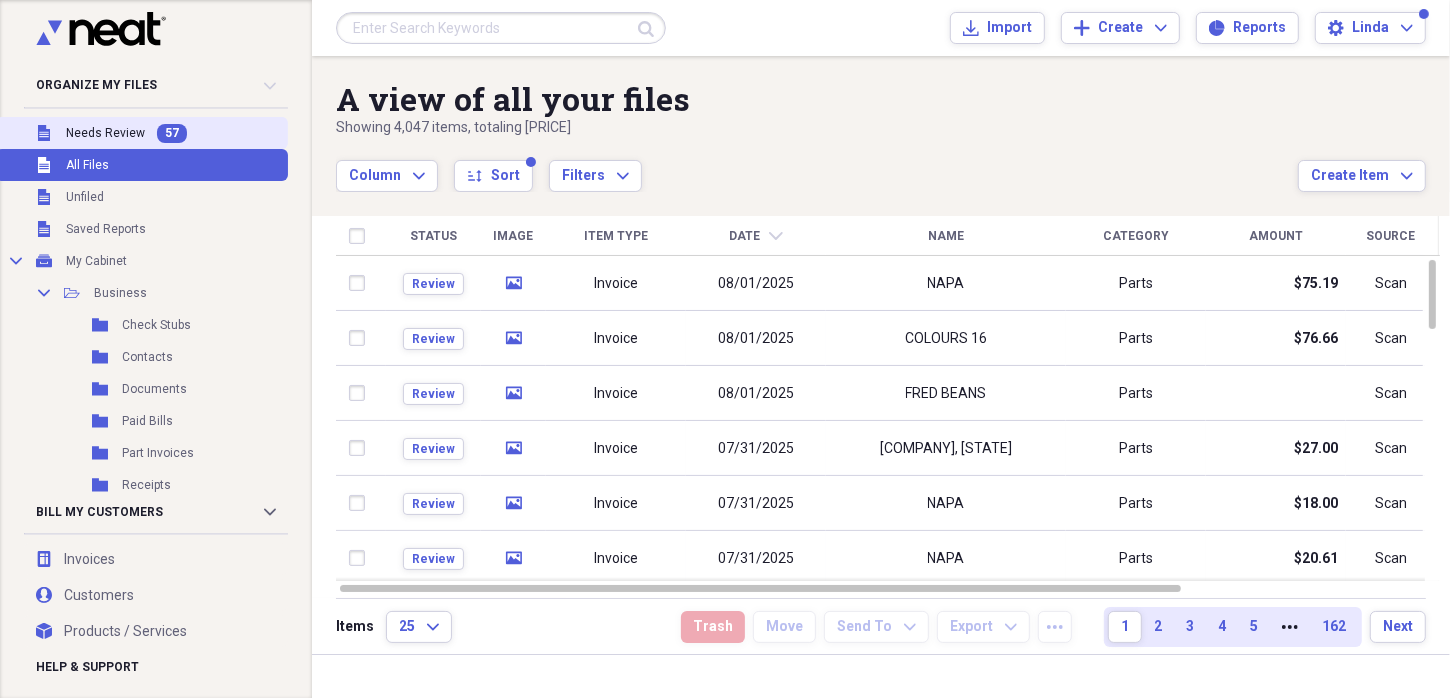 click on "Needs Review" at bounding box center (105, 133) 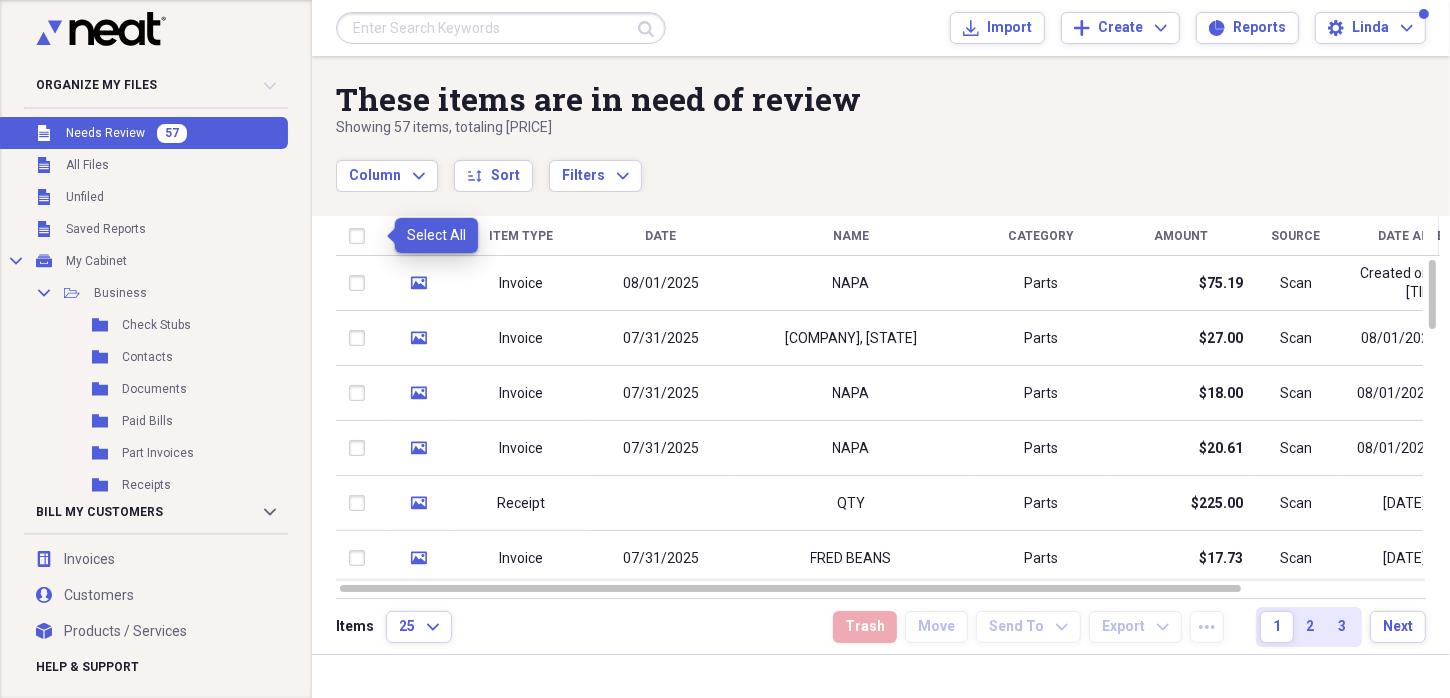 click at bounding box center (361, 236) 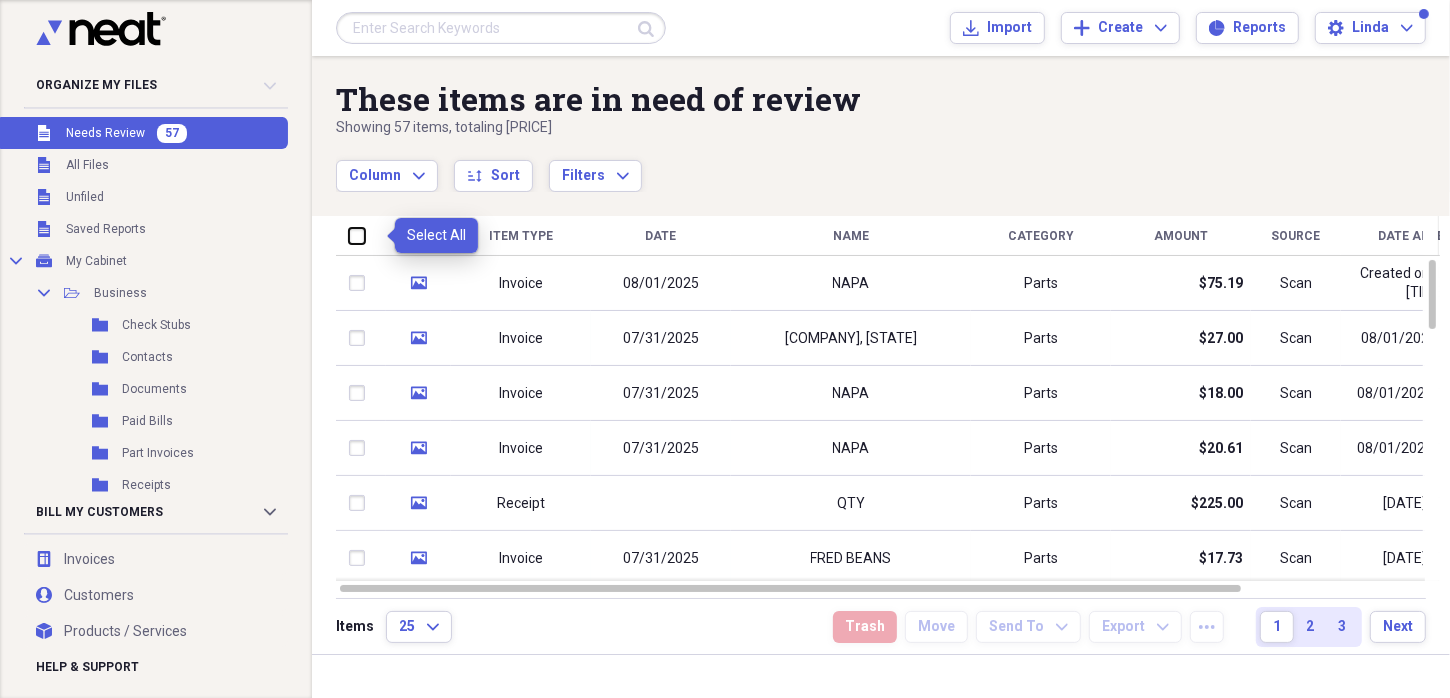 click at bounding box center (349, 235) 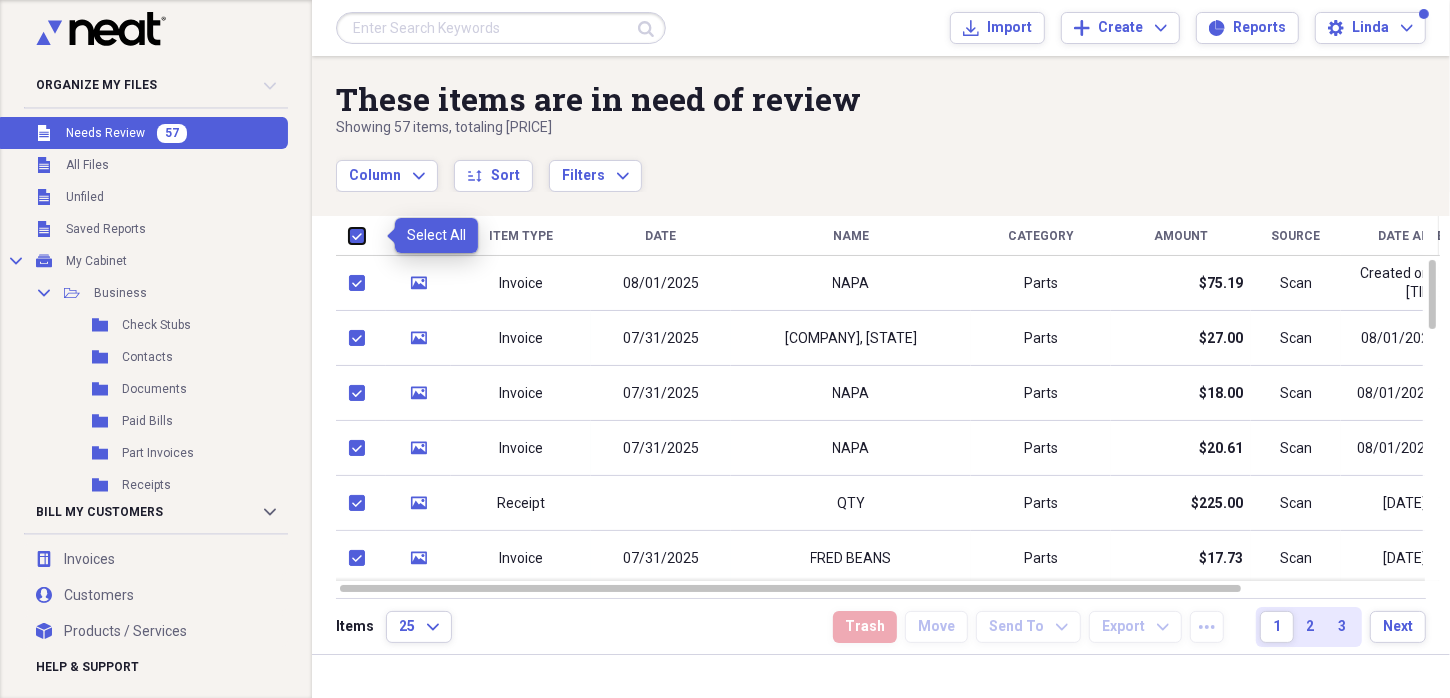 checkbox on "true" 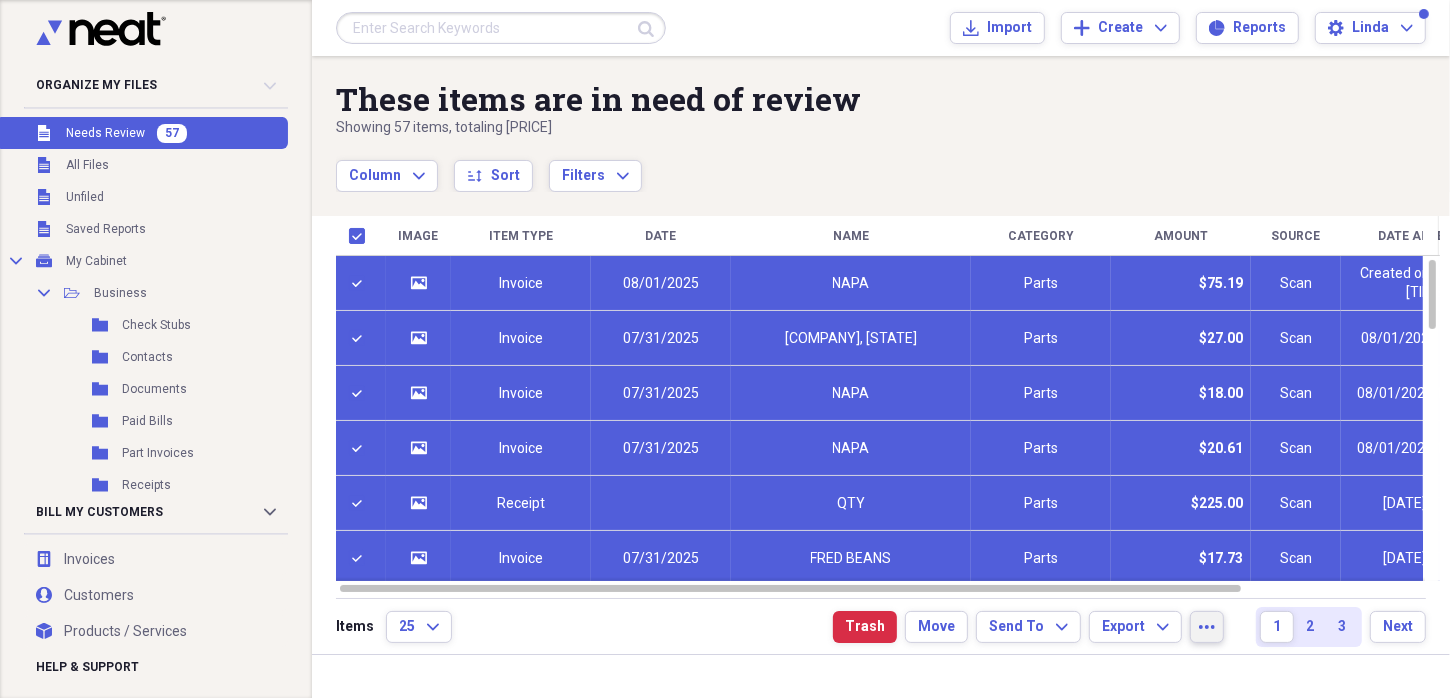 click on "more" at bounding box center [1207, 627] 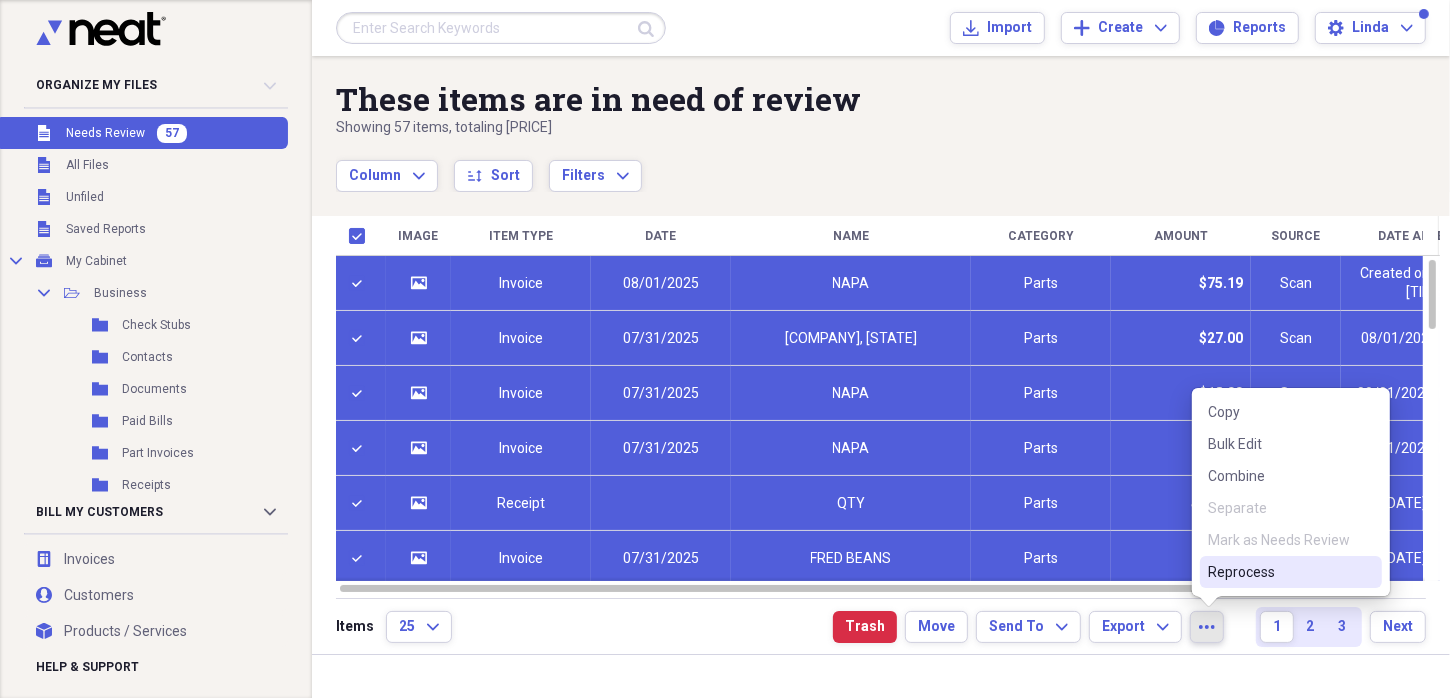 click on "Reprocess" at bounding box center (1279, 572) 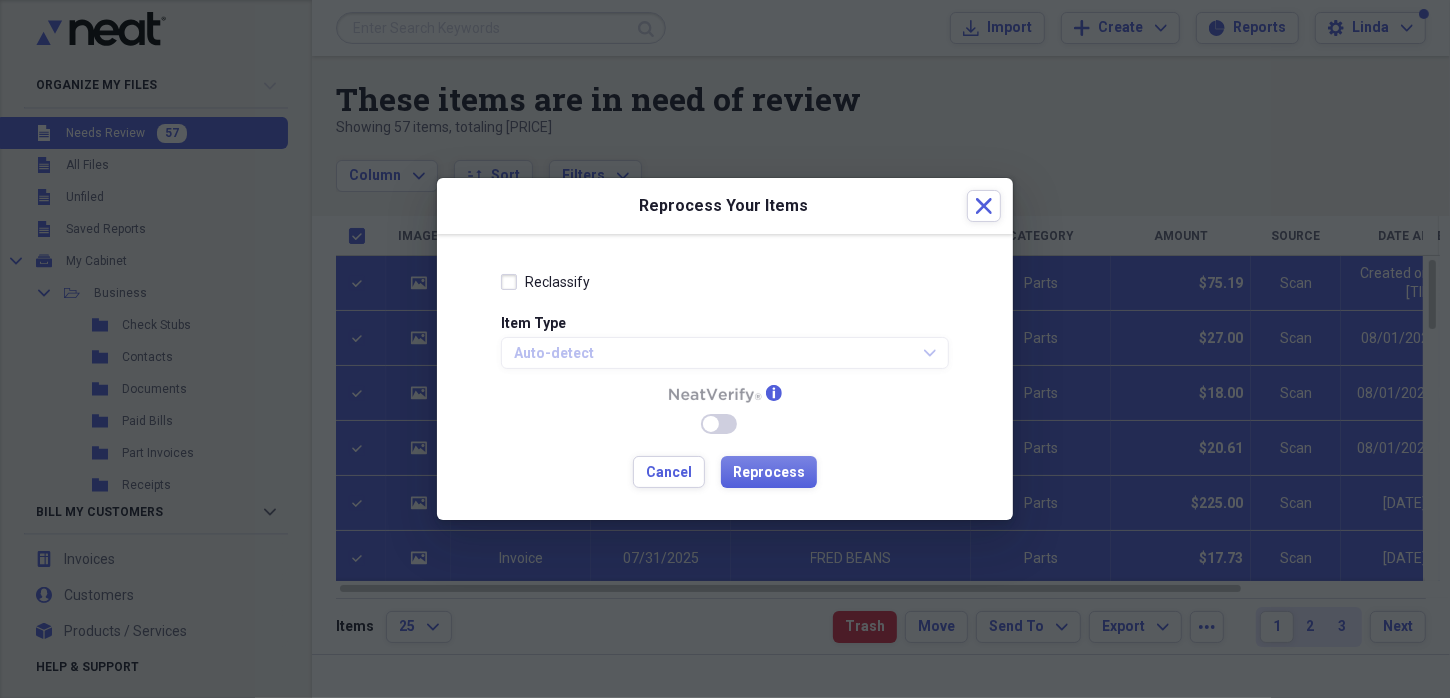 click on "Reclassify" at bounding box center [545, 282] 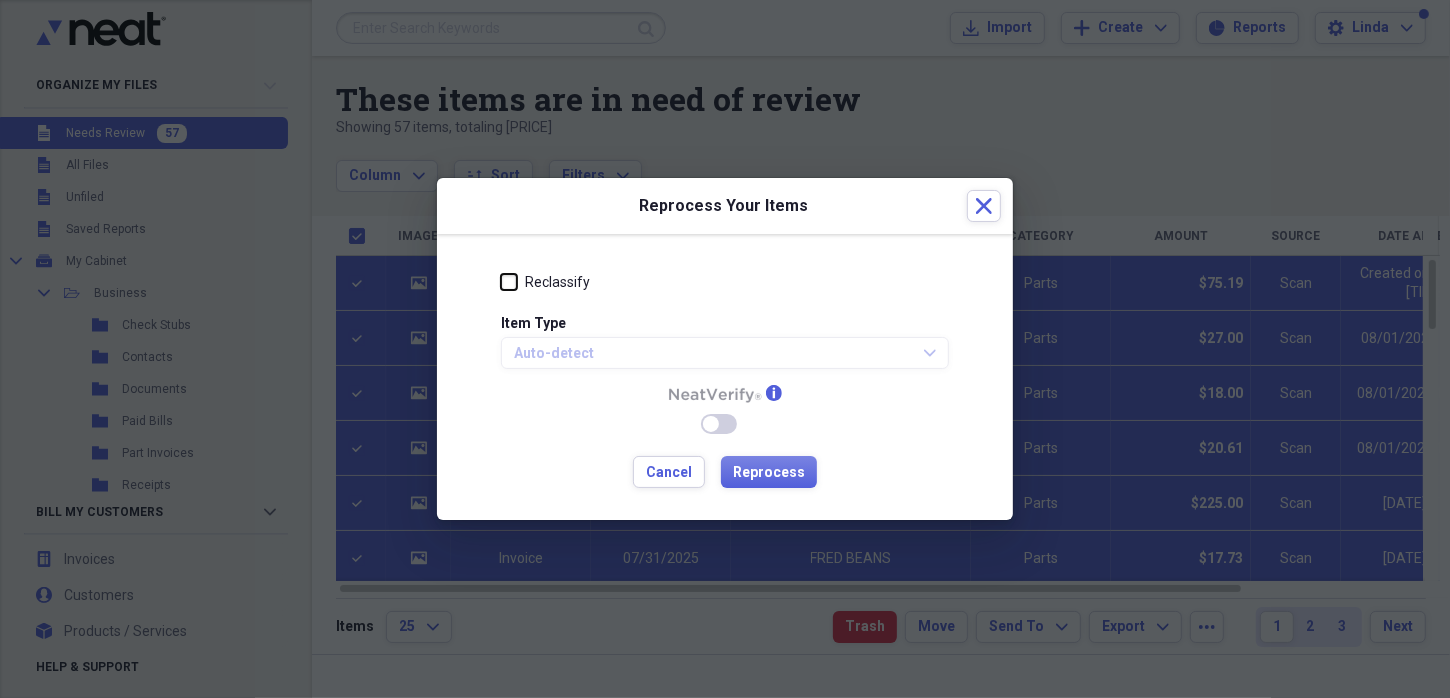 click on "Reclassify" at bounding box center (501, 281) 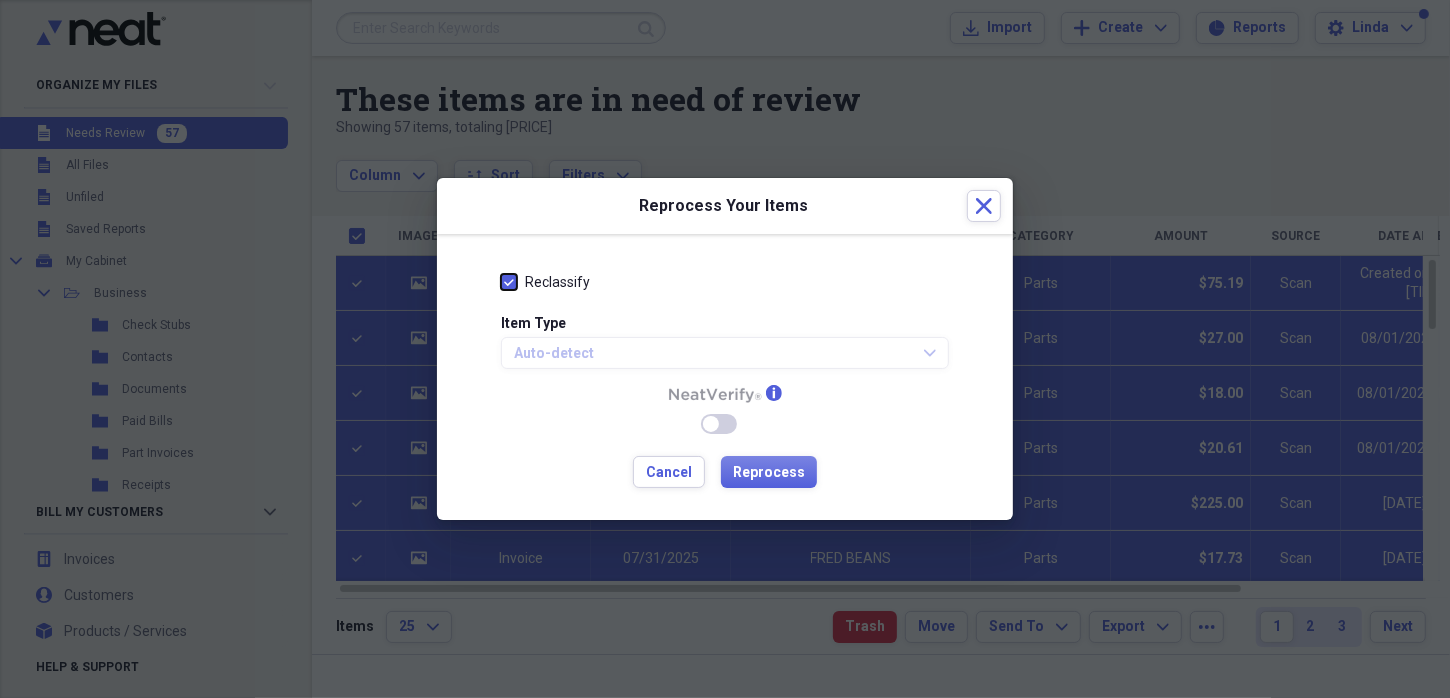 checkbox on "true" 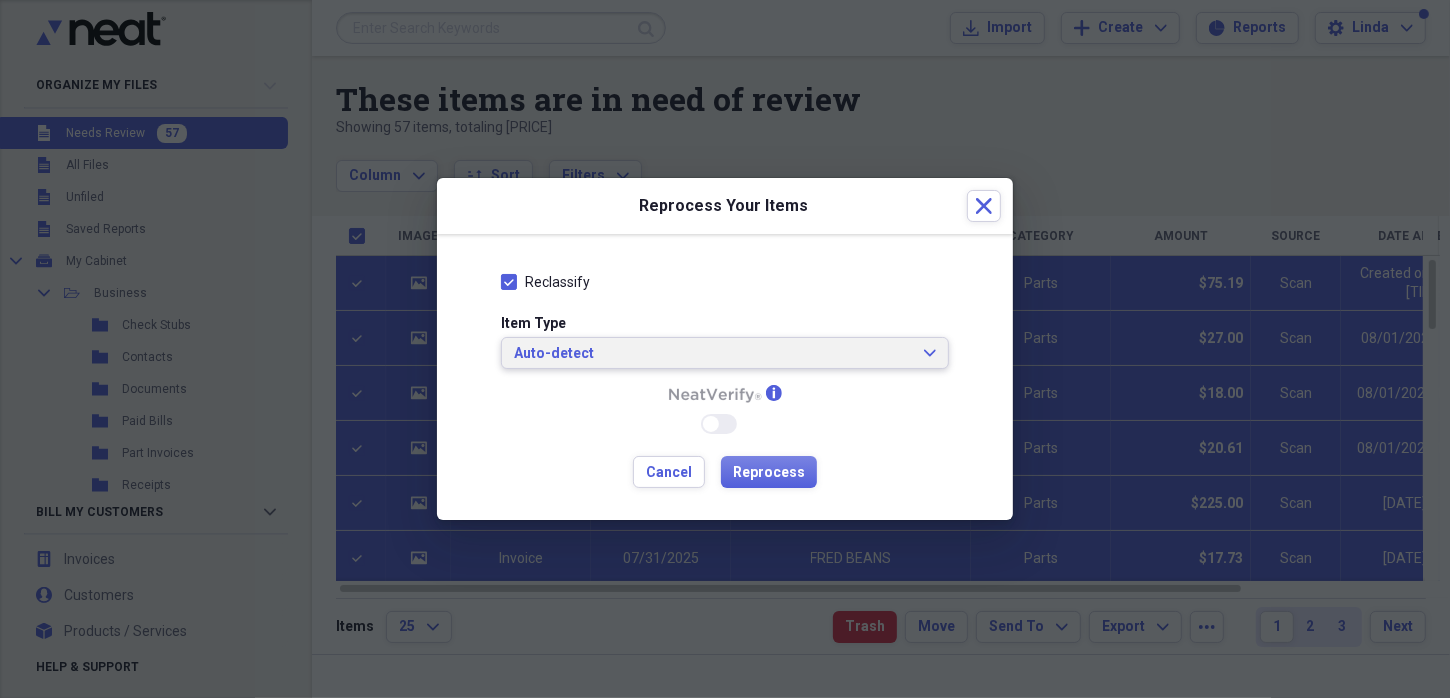 click on "Auto-detect" at bounding box center (713, 354) 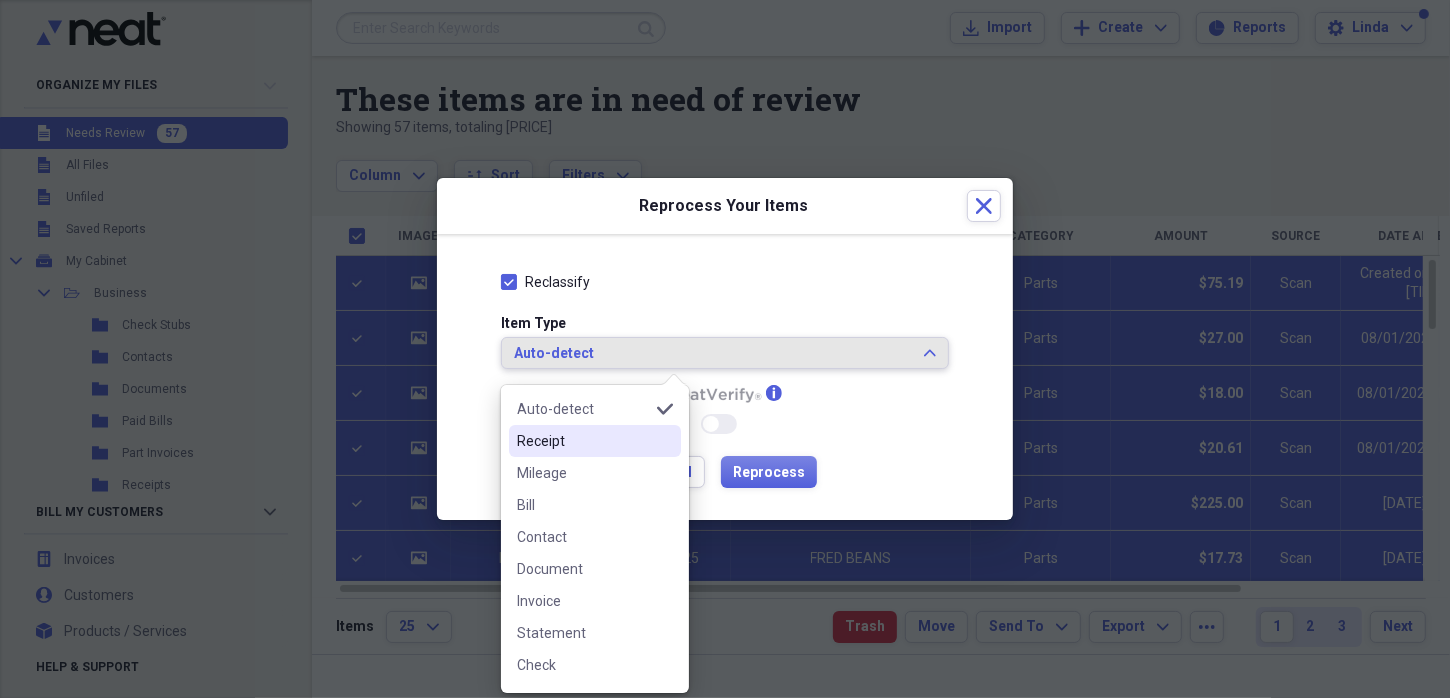 click on "Receipt" at bounding box center [595, 441] 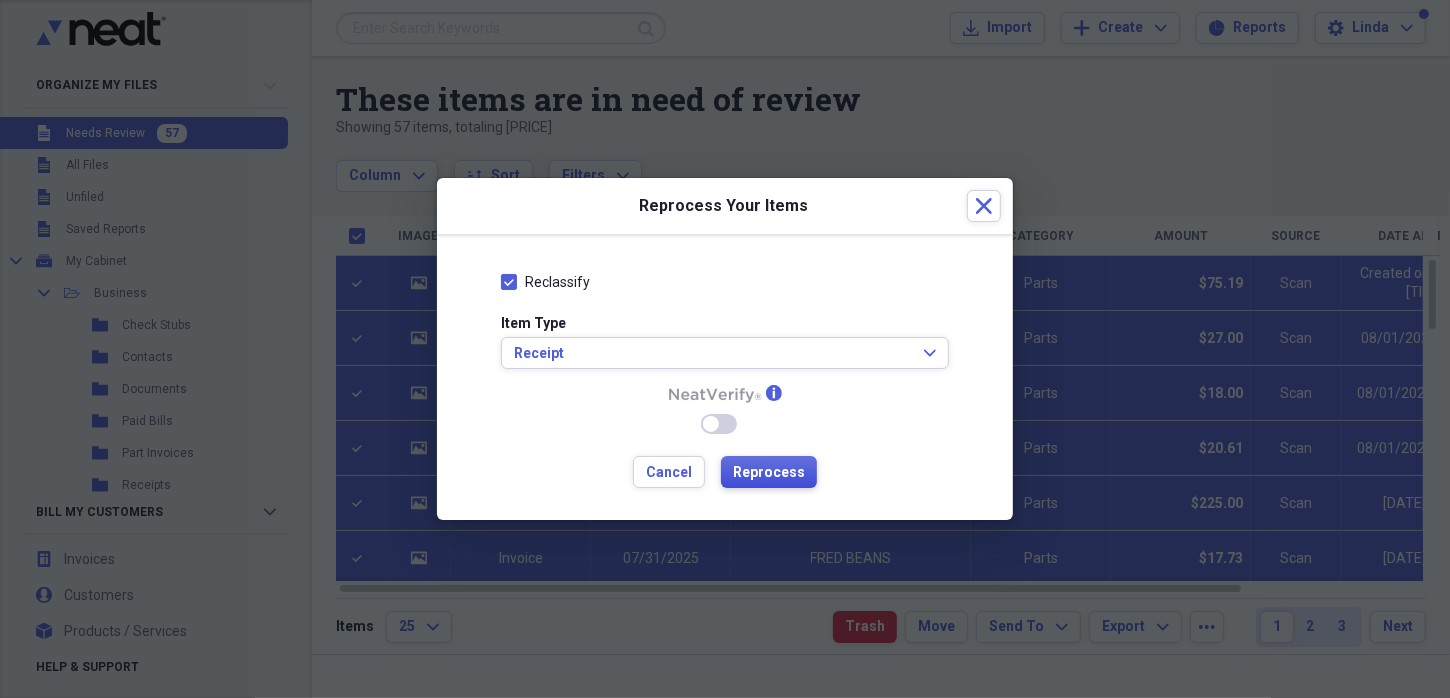 click on "Reprocess" at bounding box center [769, 473] 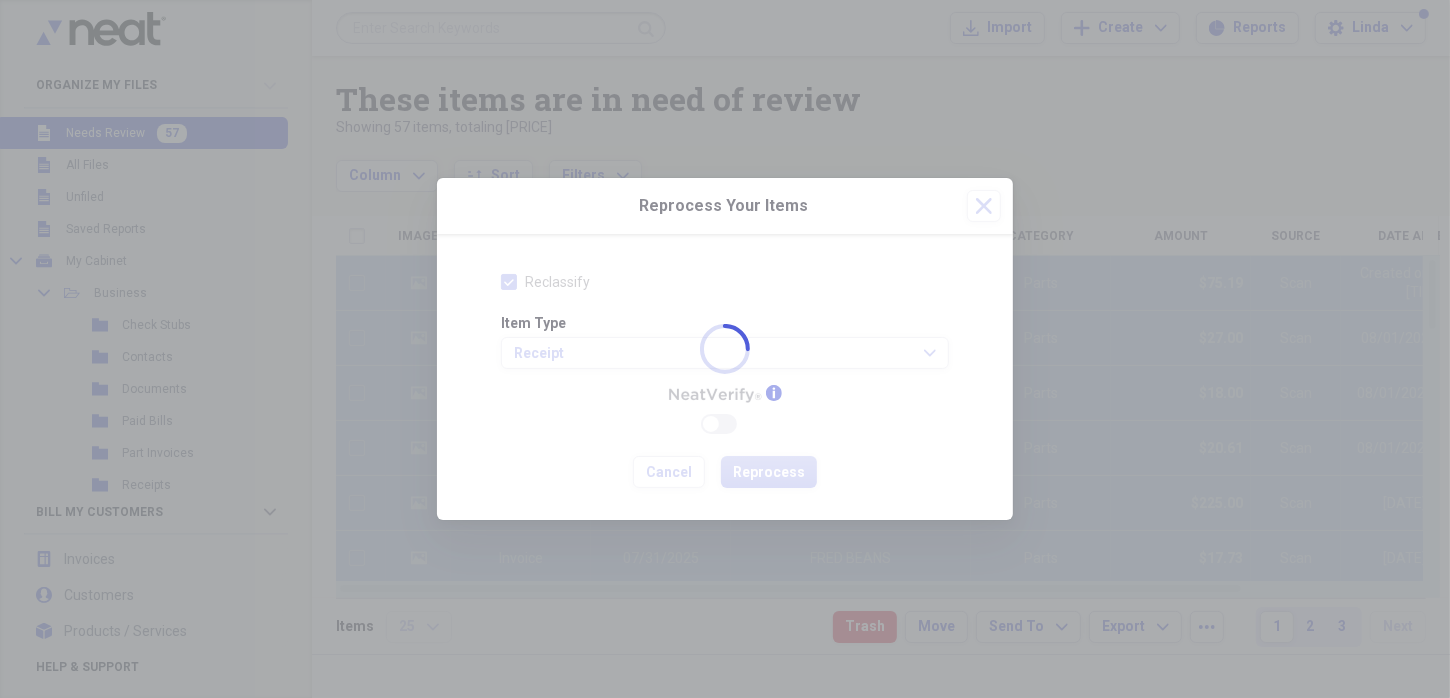 checkbox on "false" 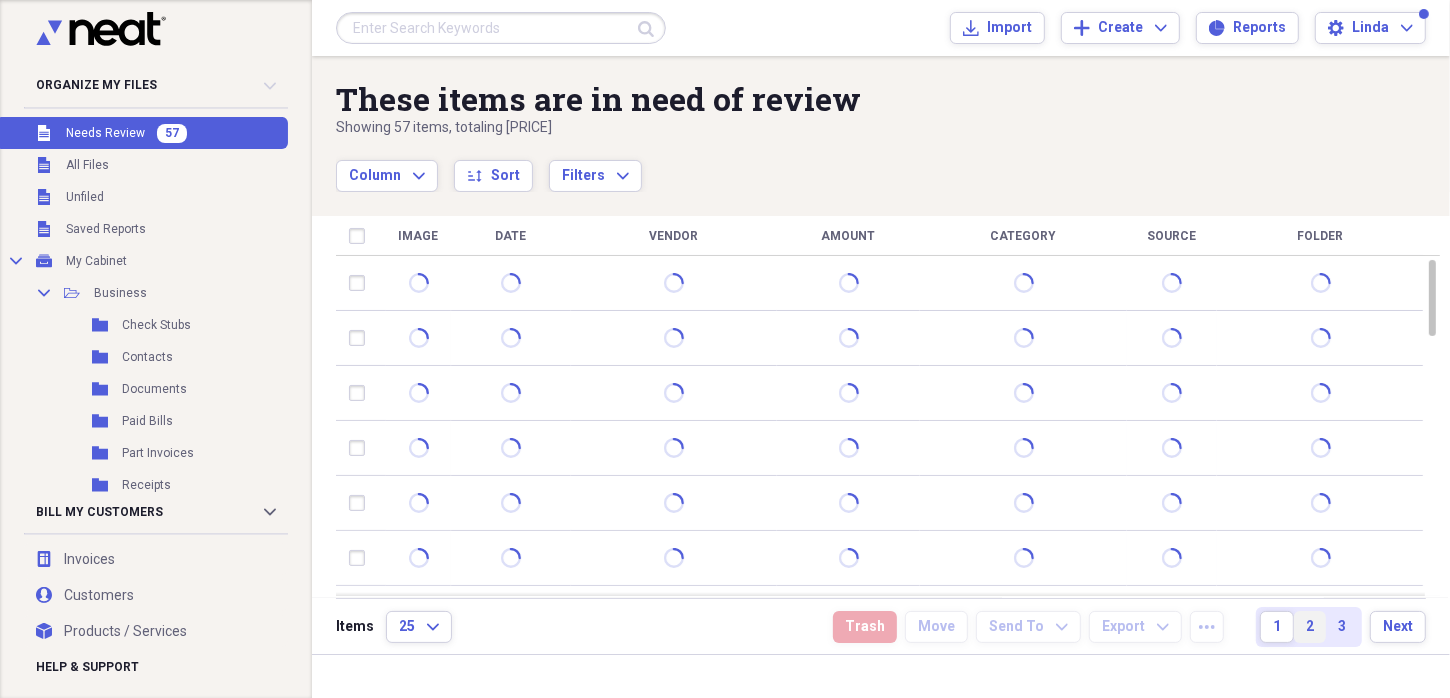 click on "2" at bounding box center (1310, 627) 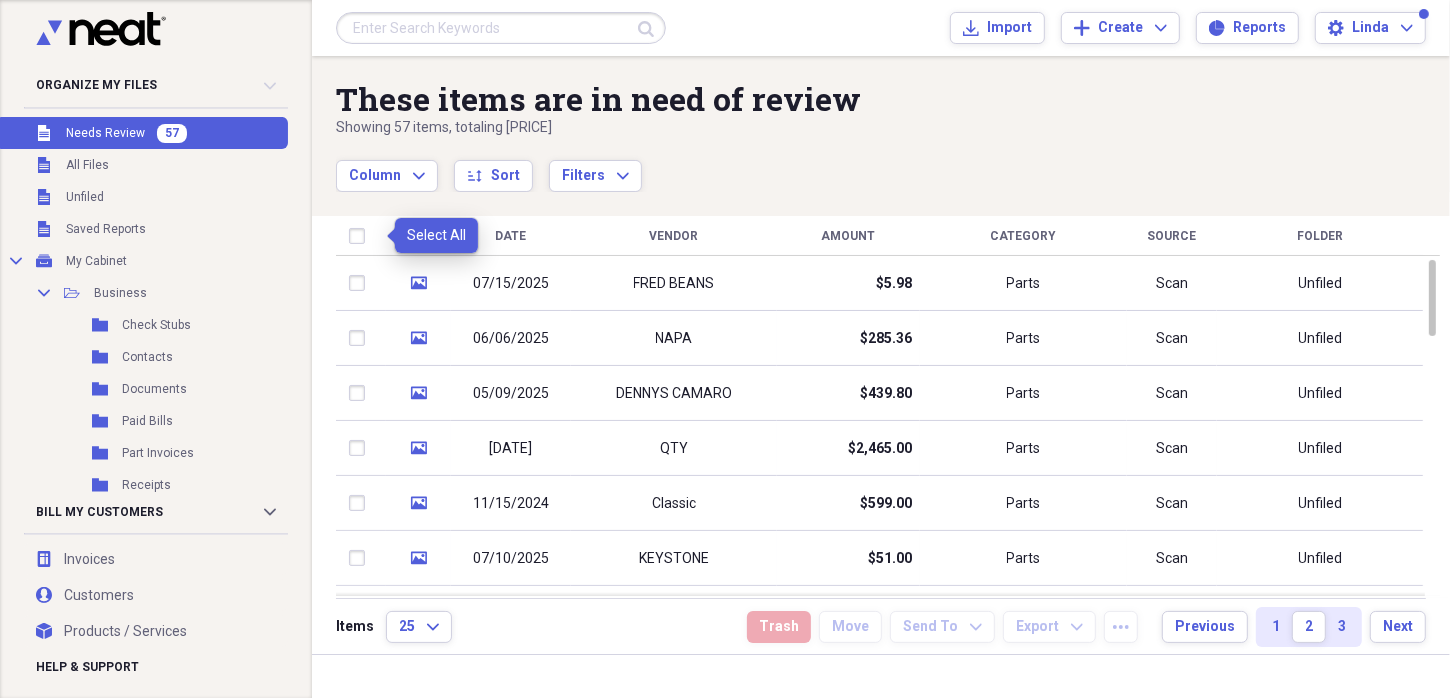 click at bounding box center (361, 236) 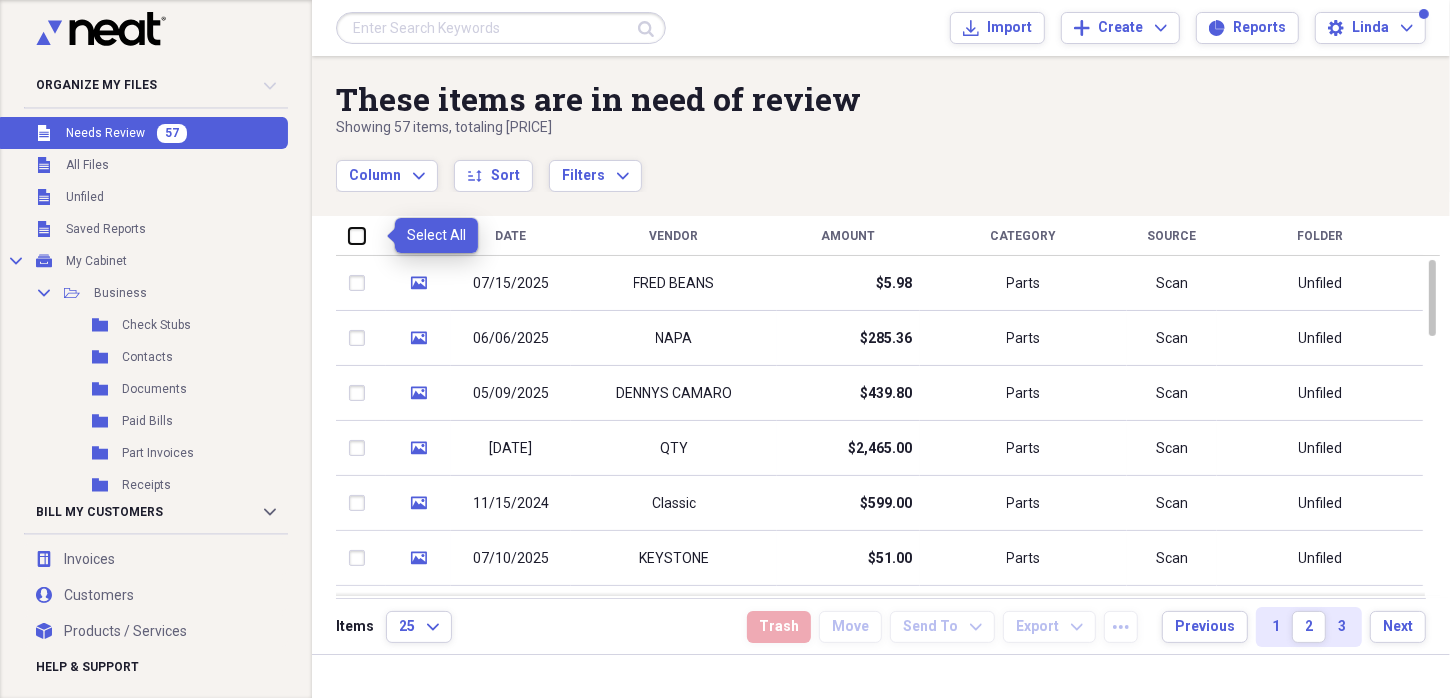 click at bounding box center (349, 235) 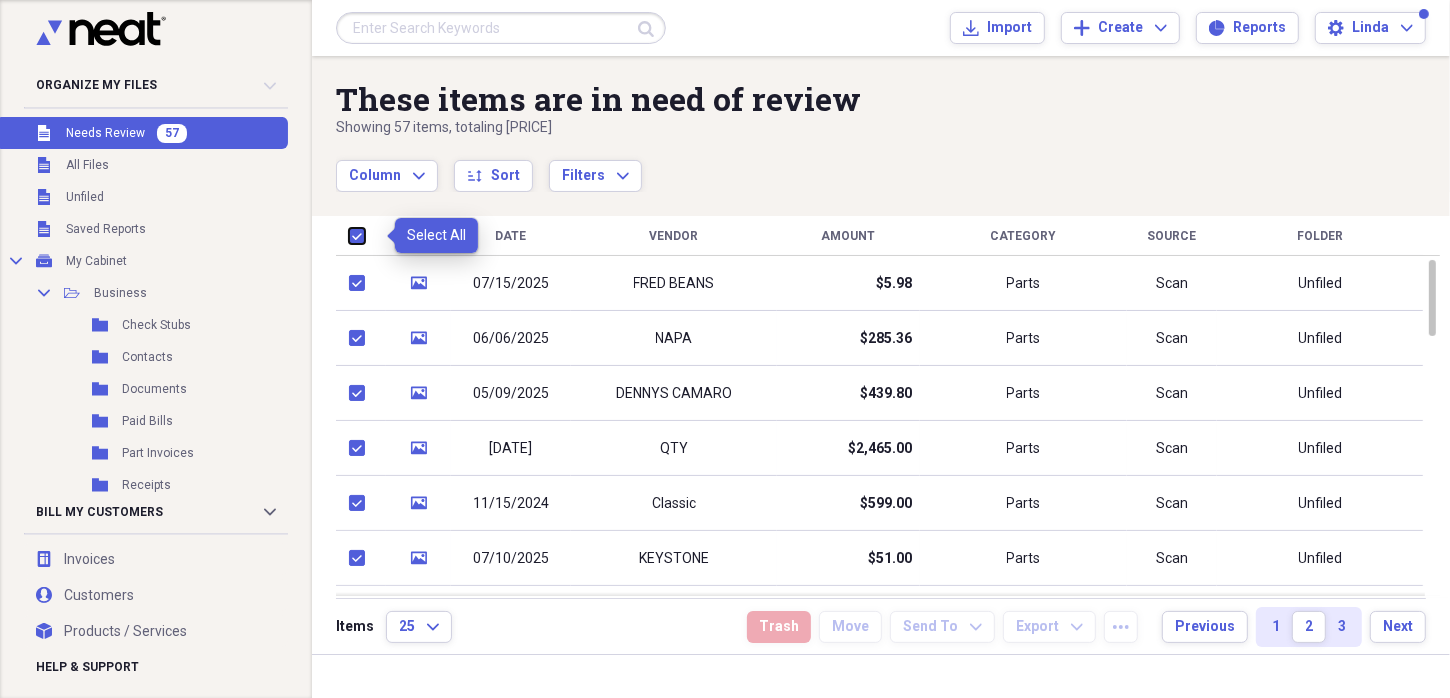 checkbox on "true" 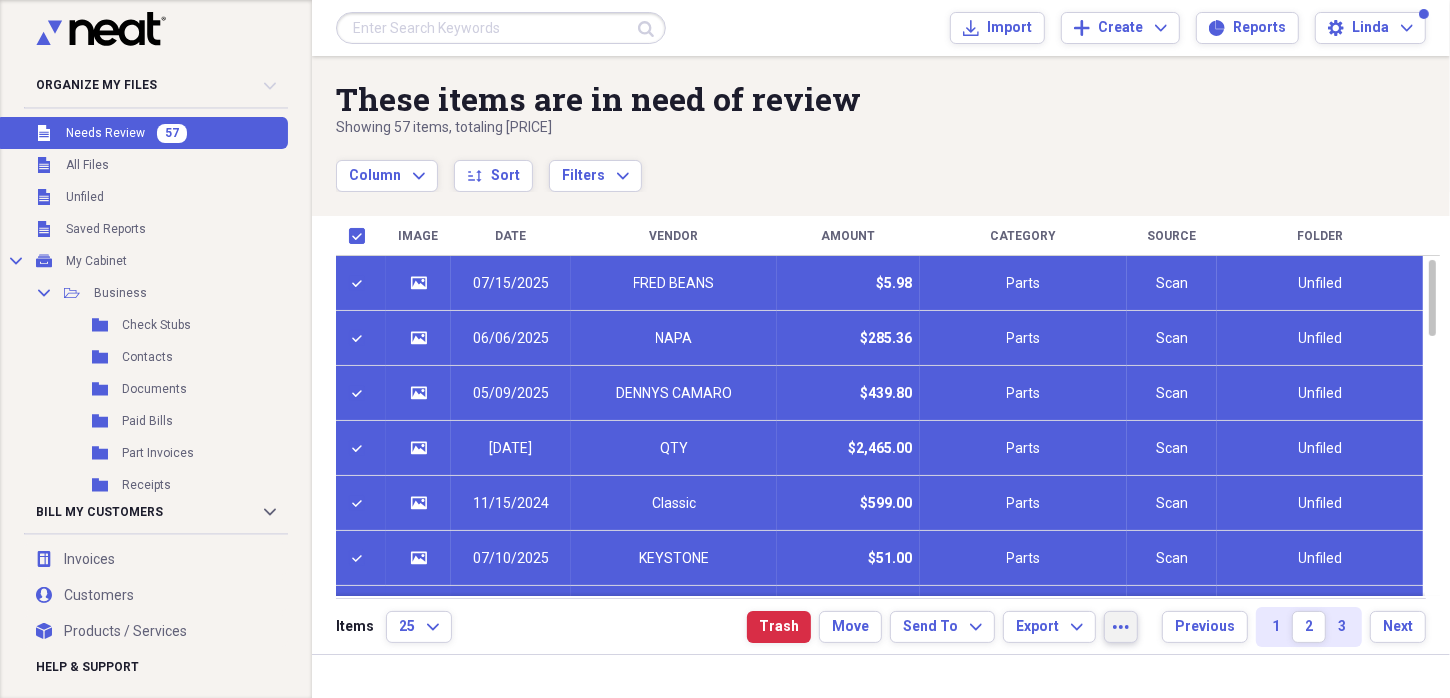 click on "more" 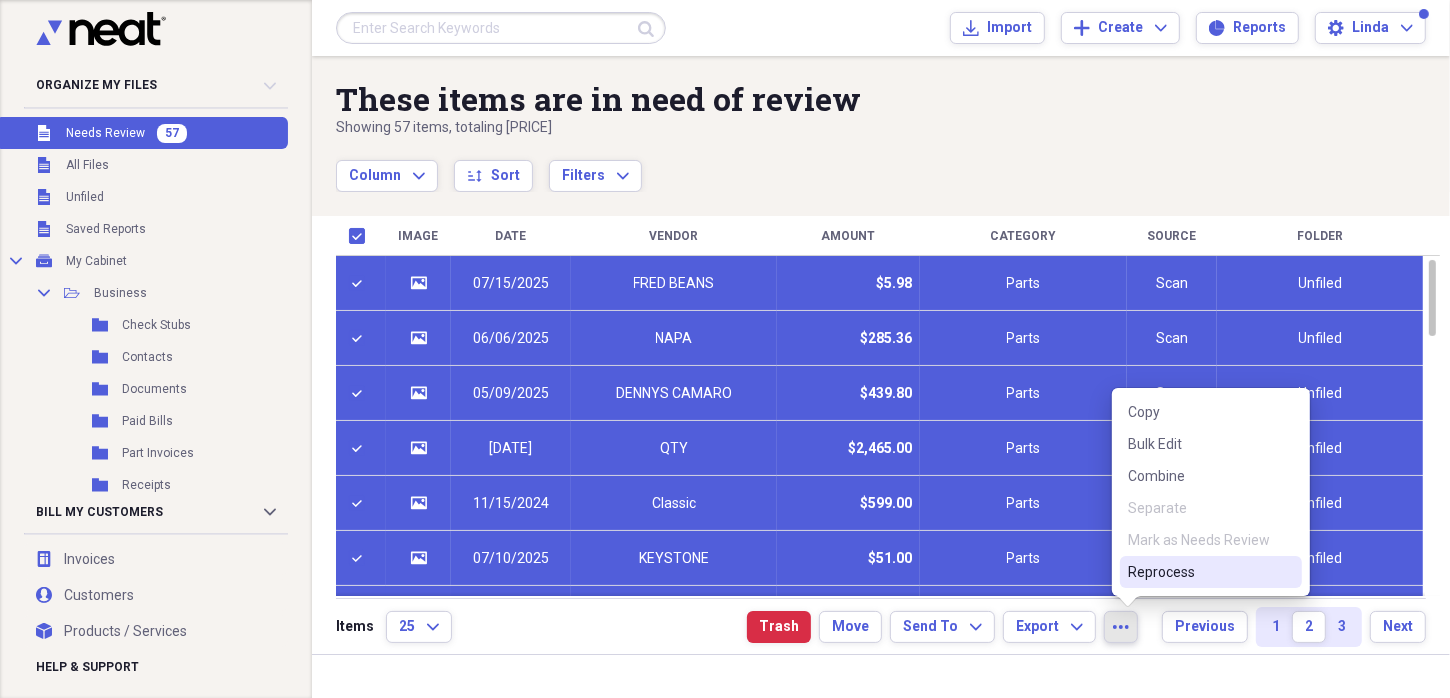 click on "Reprocess" at bounding box center (1211, 572) 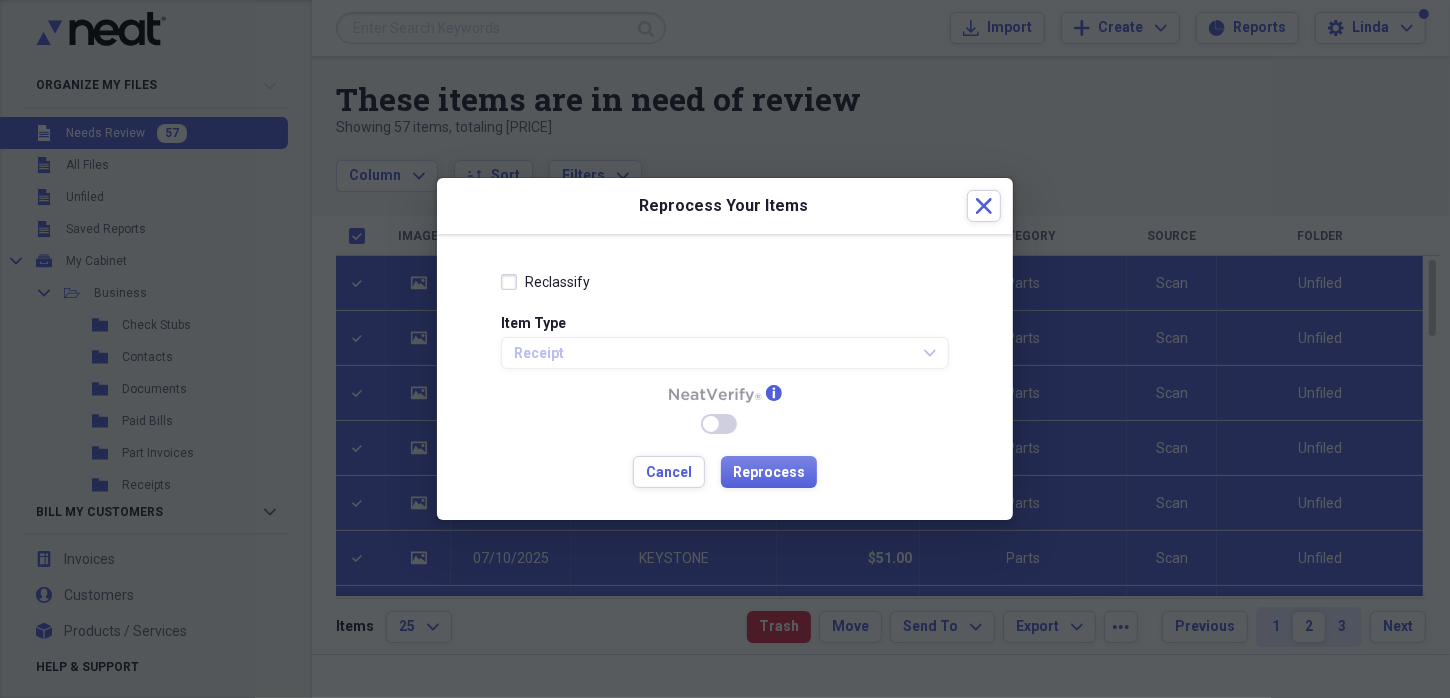 click on "Reclassify" at bounding box center (545, 282) 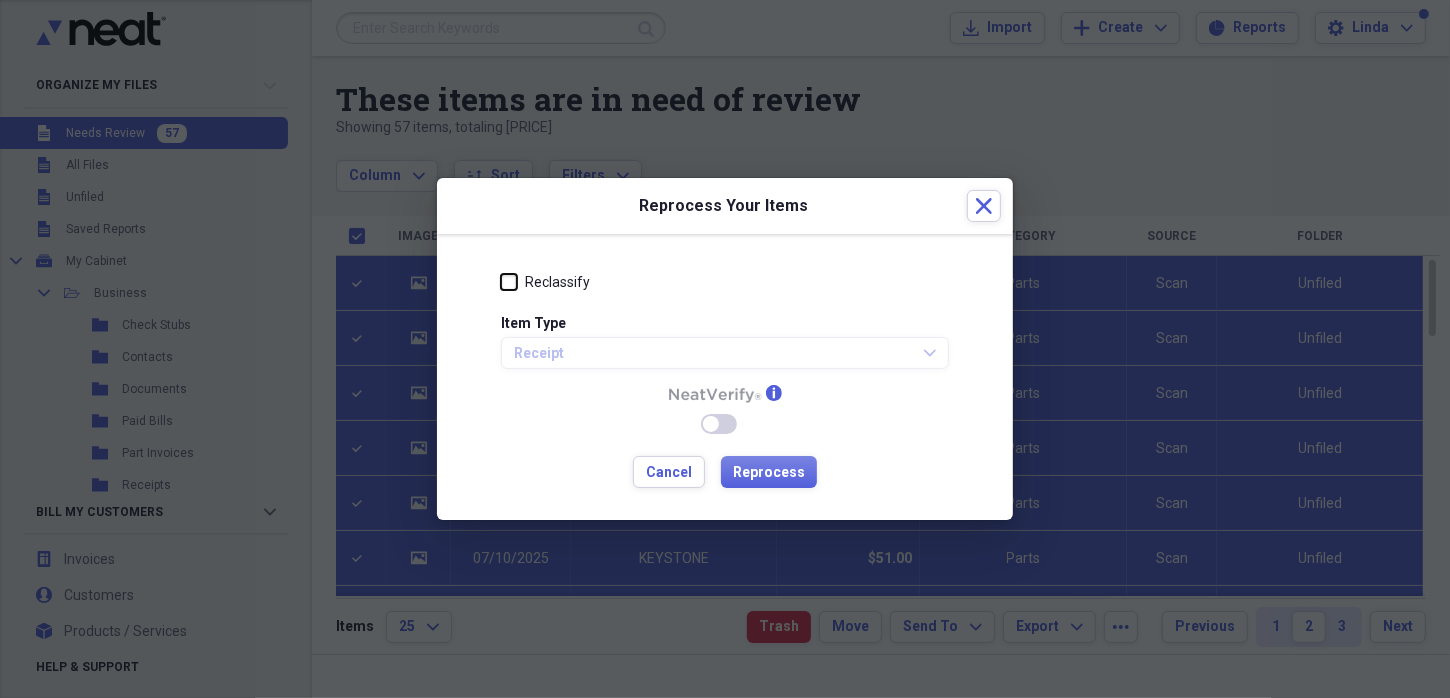 click on "Reclassify" at bounding box center [501, 281] 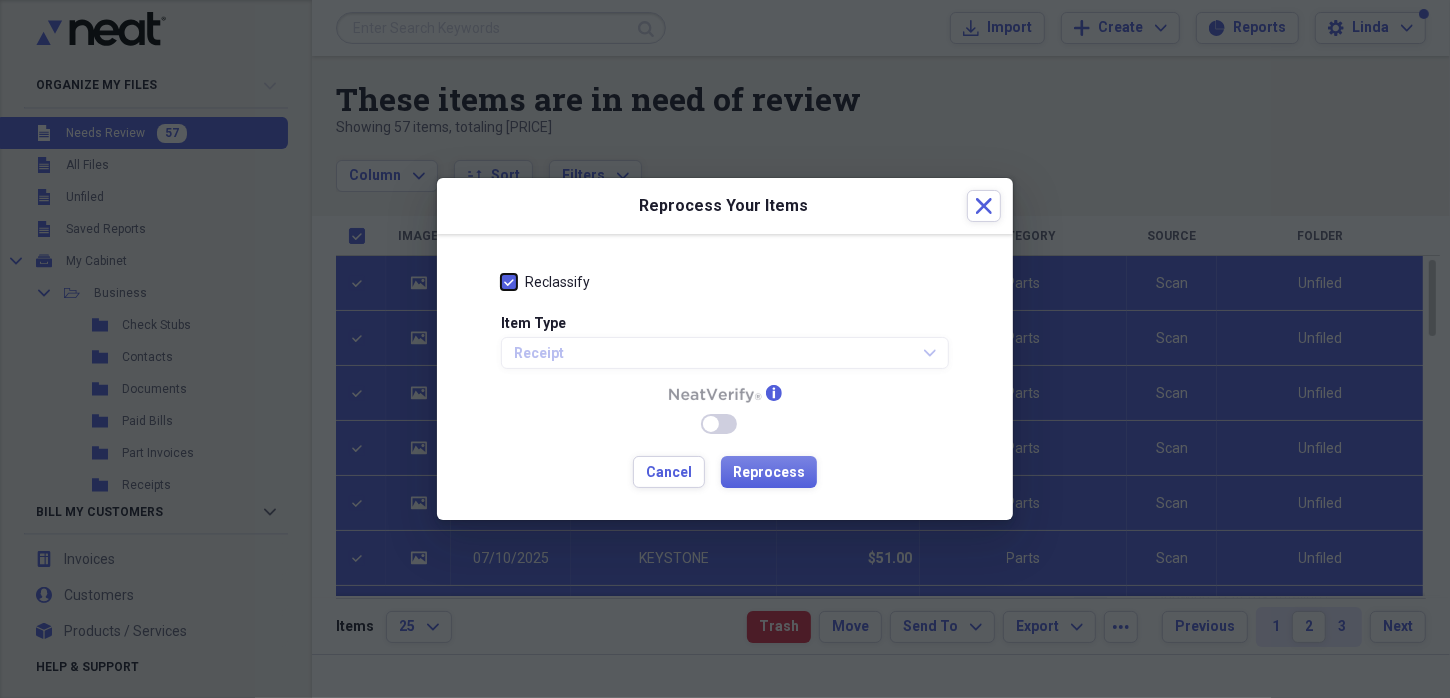checkbox on "true" 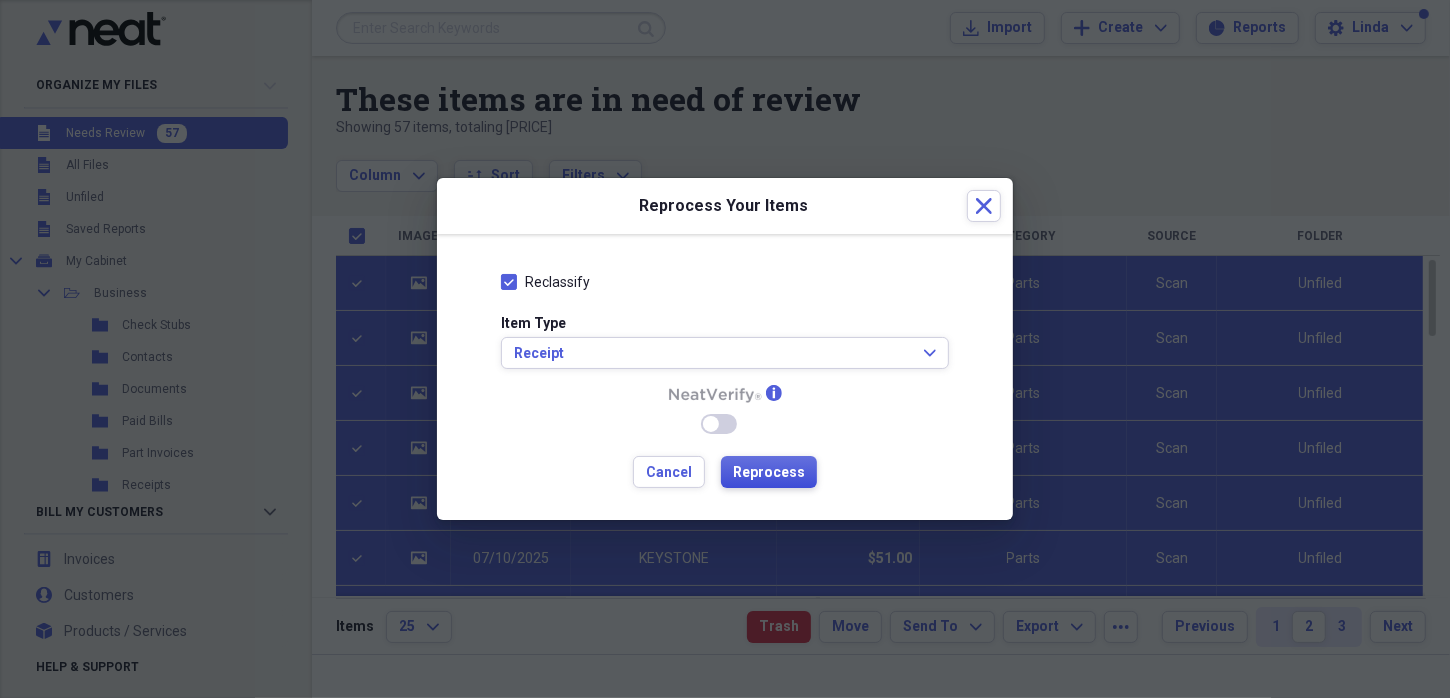 click on "Reprocess" at bounding box center [769, 473] 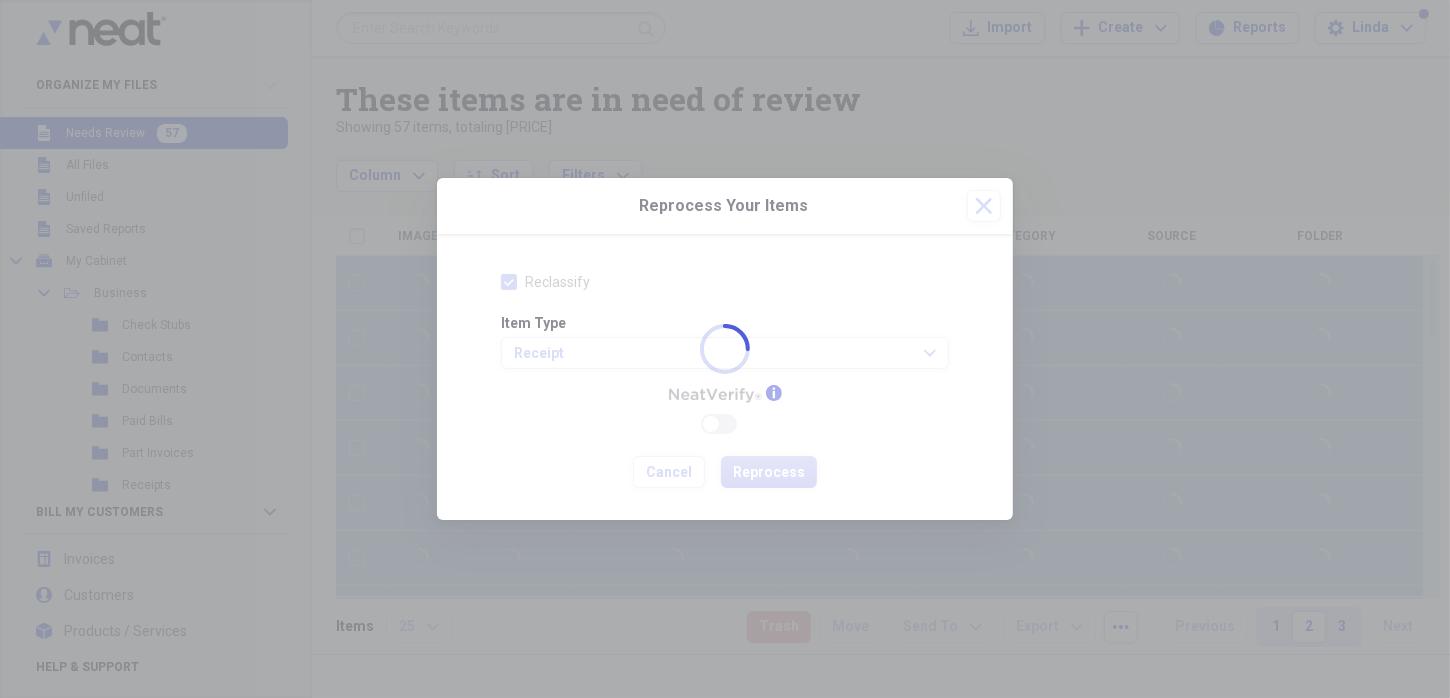 checkbox on "false" 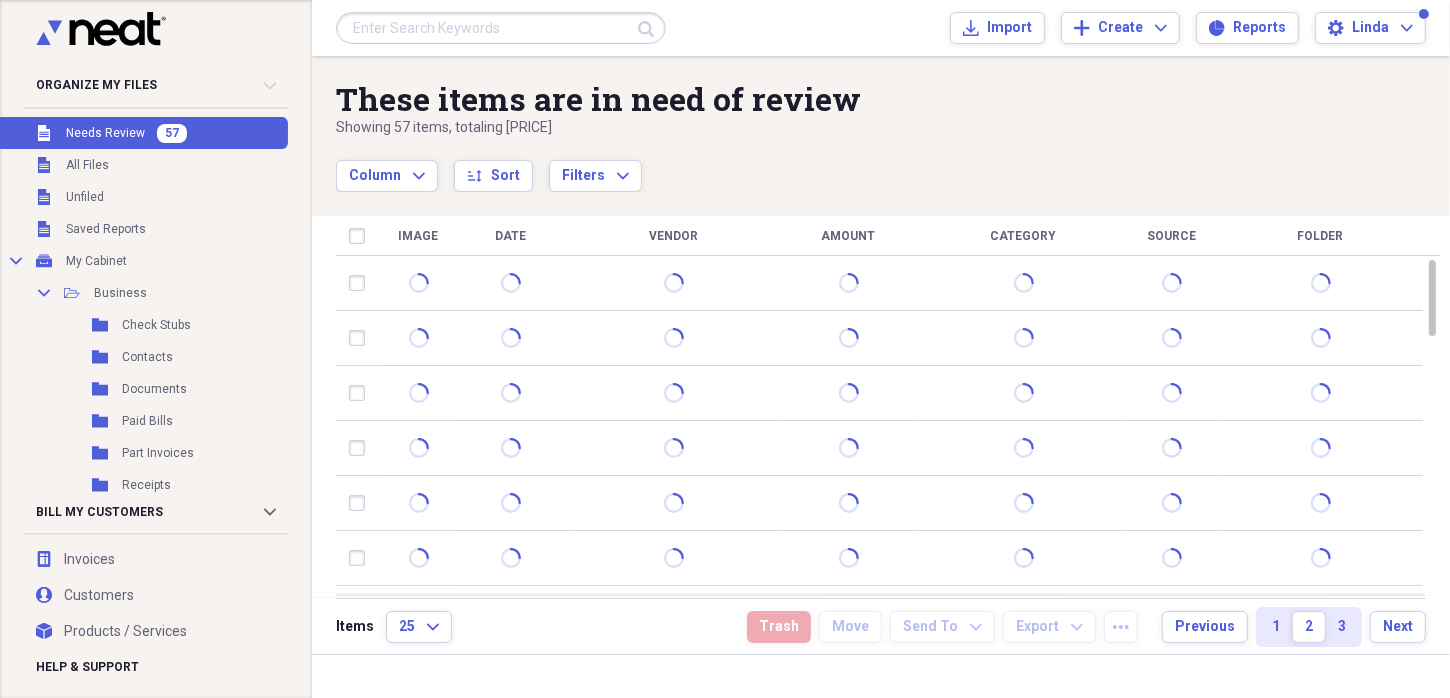 click on "3" at bounding box center [1342, 627] 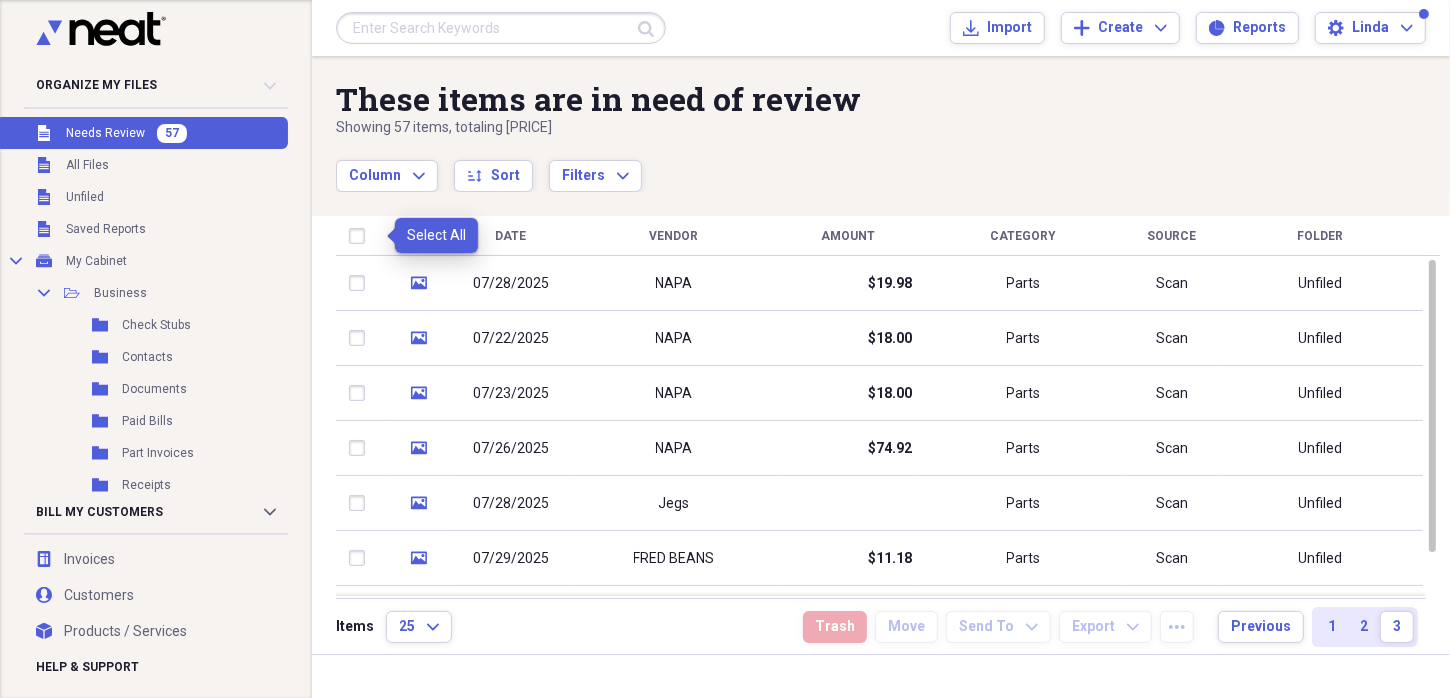 click at bounding box center [361, 236] 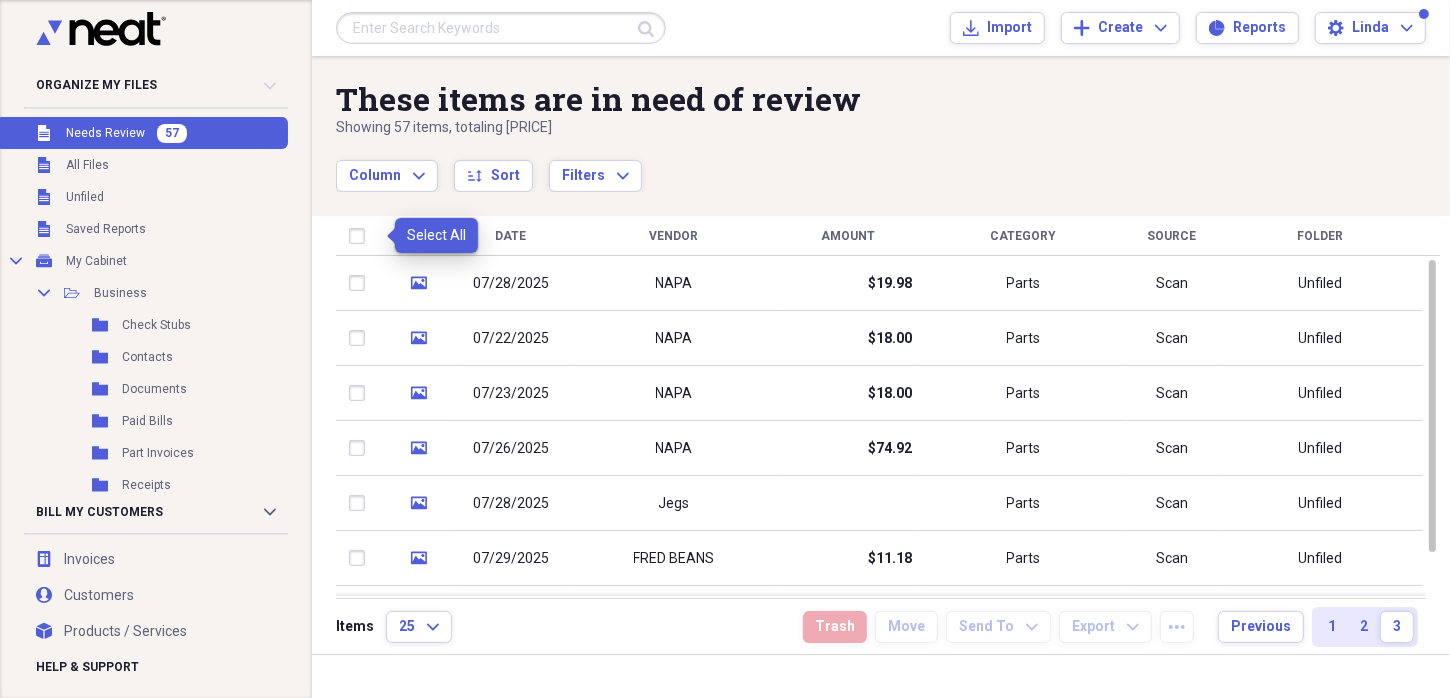 click at bounding box center [361, 236] 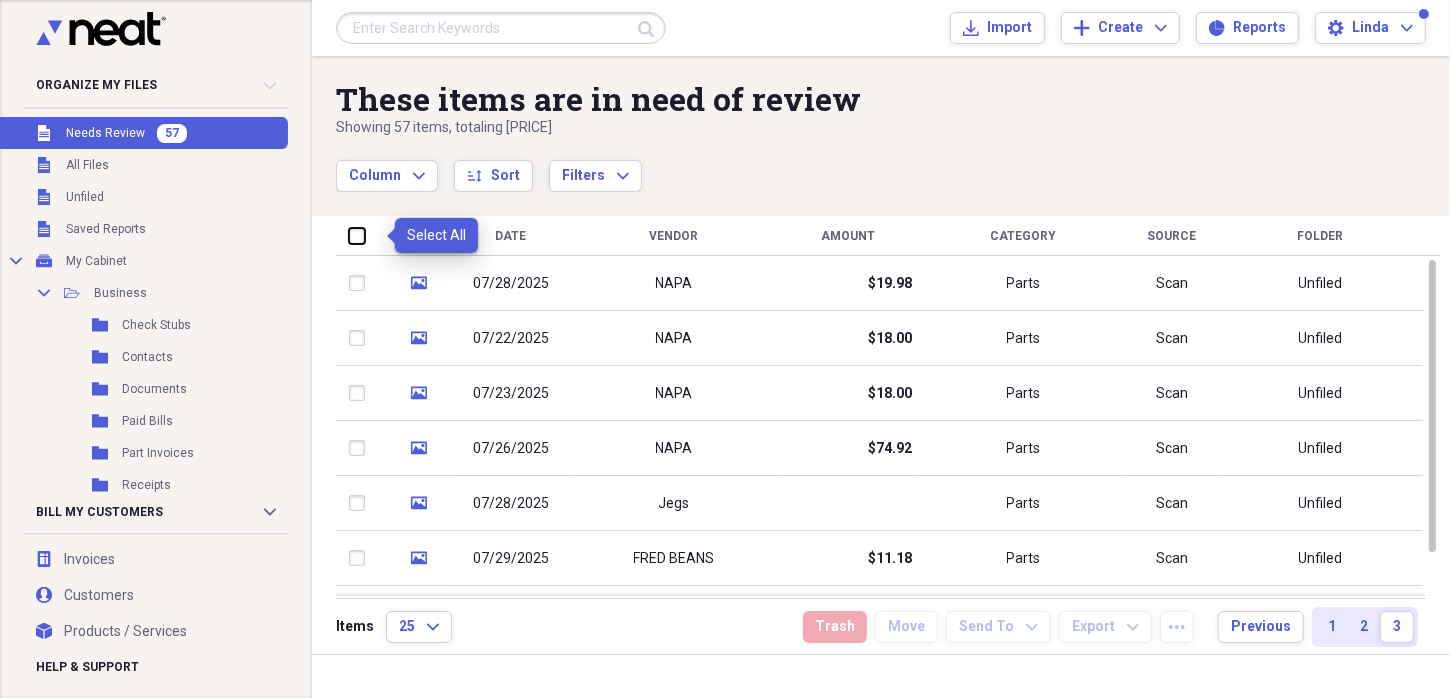 click at bounding box center (349, 235) 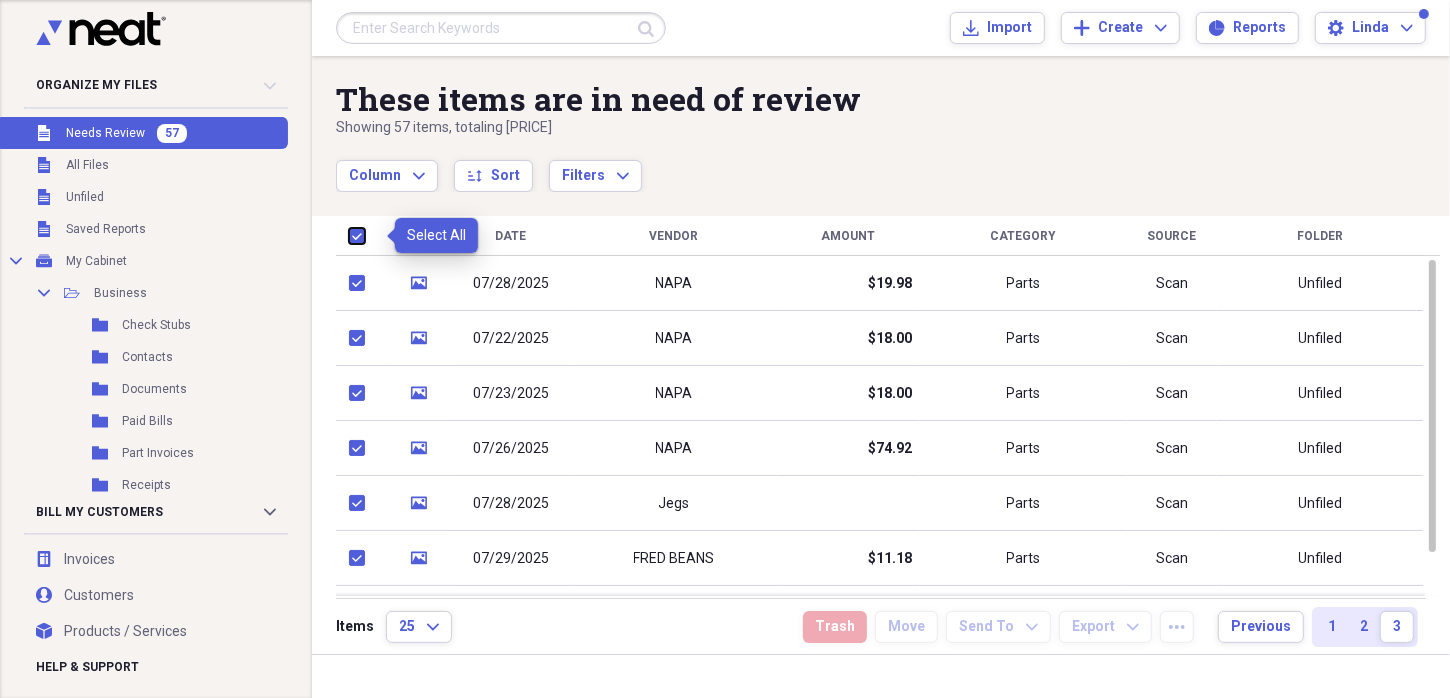 checkbox on "true" 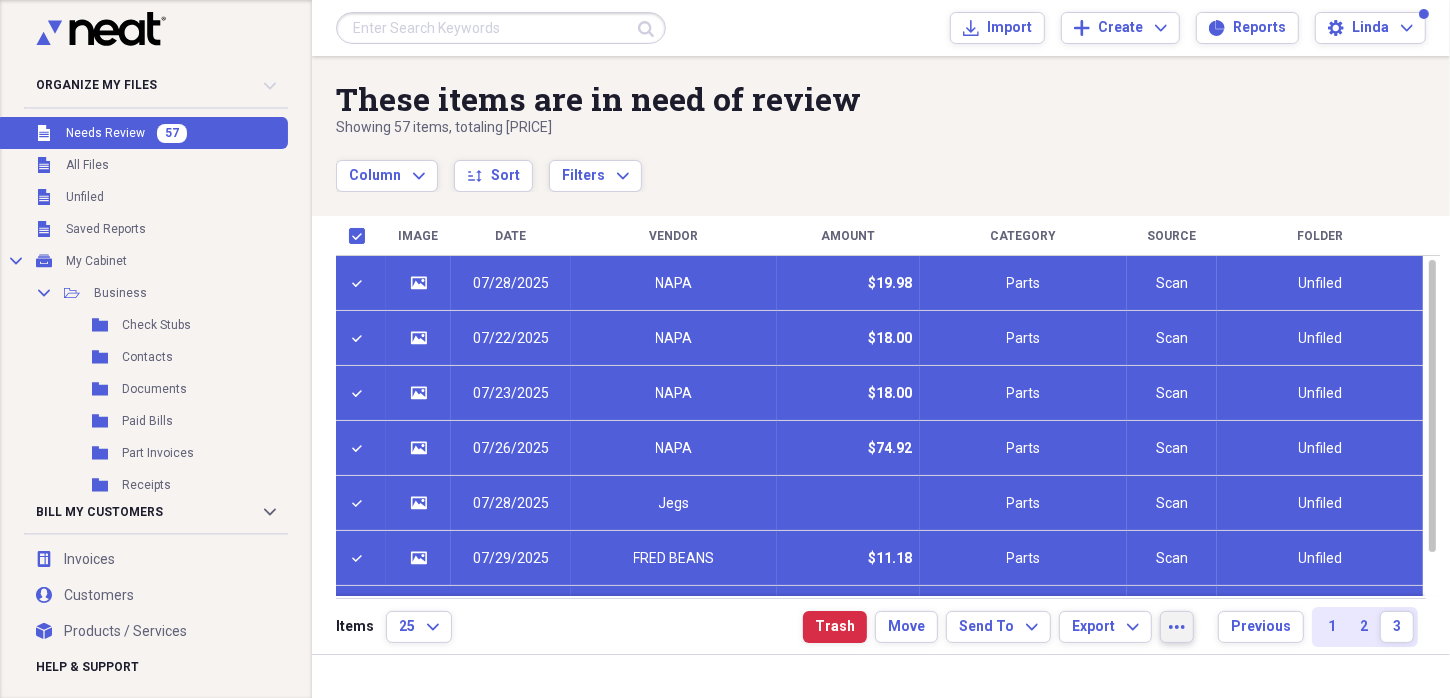 click on "more" 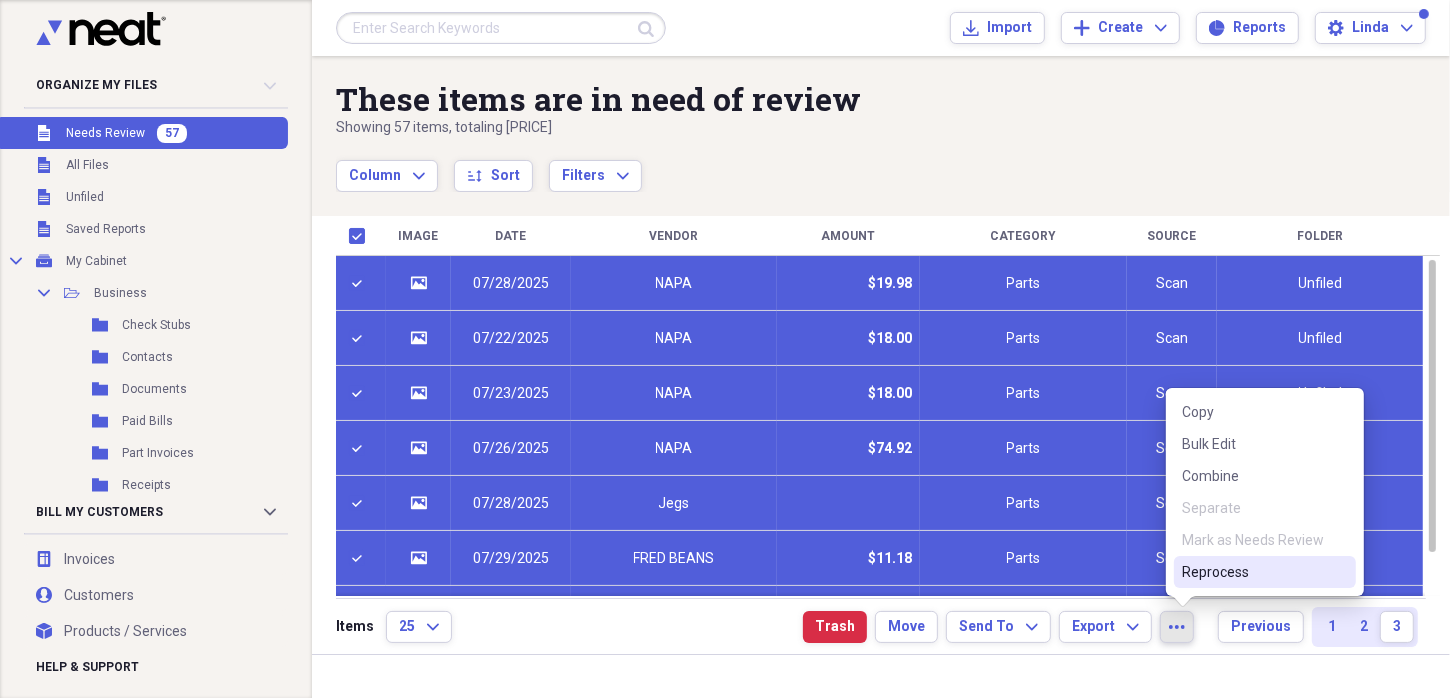 click on "Reprocess" at bounding box center [1253, 572] 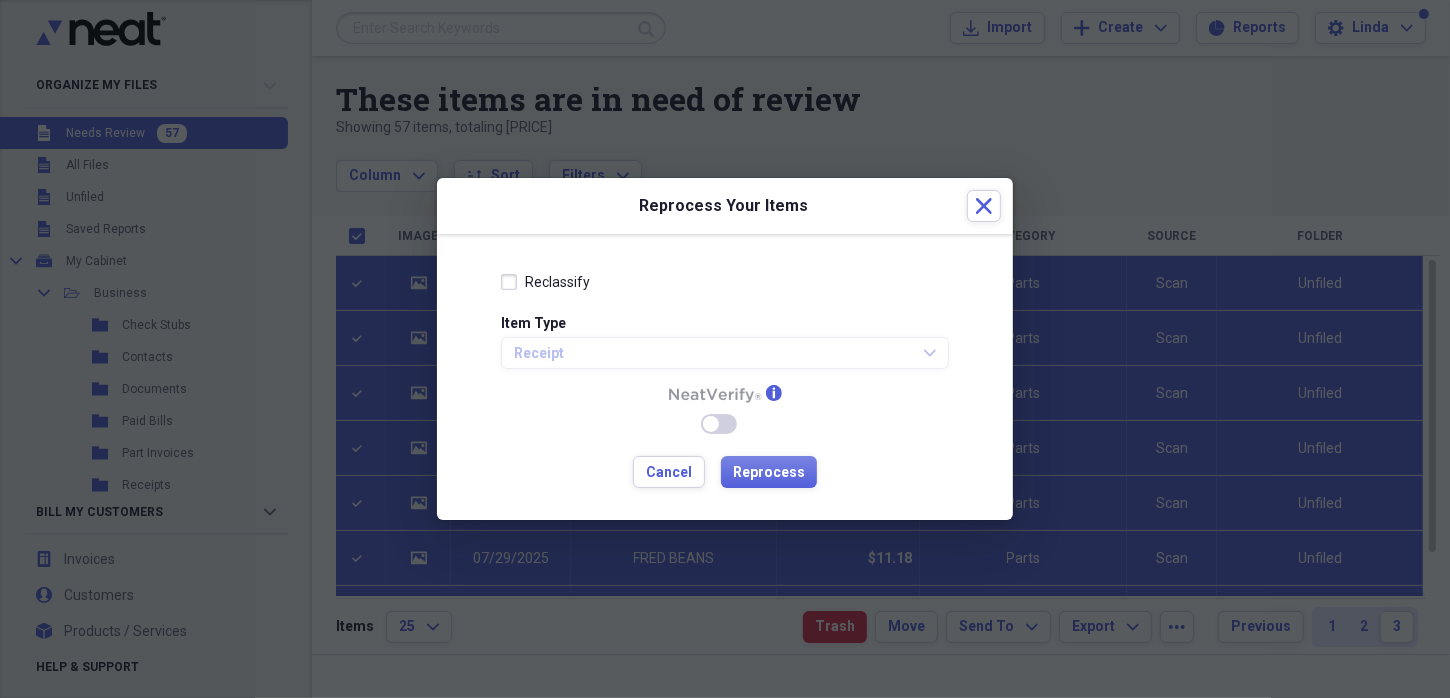 click on "Reclassify" at bounding box center (545, 282) 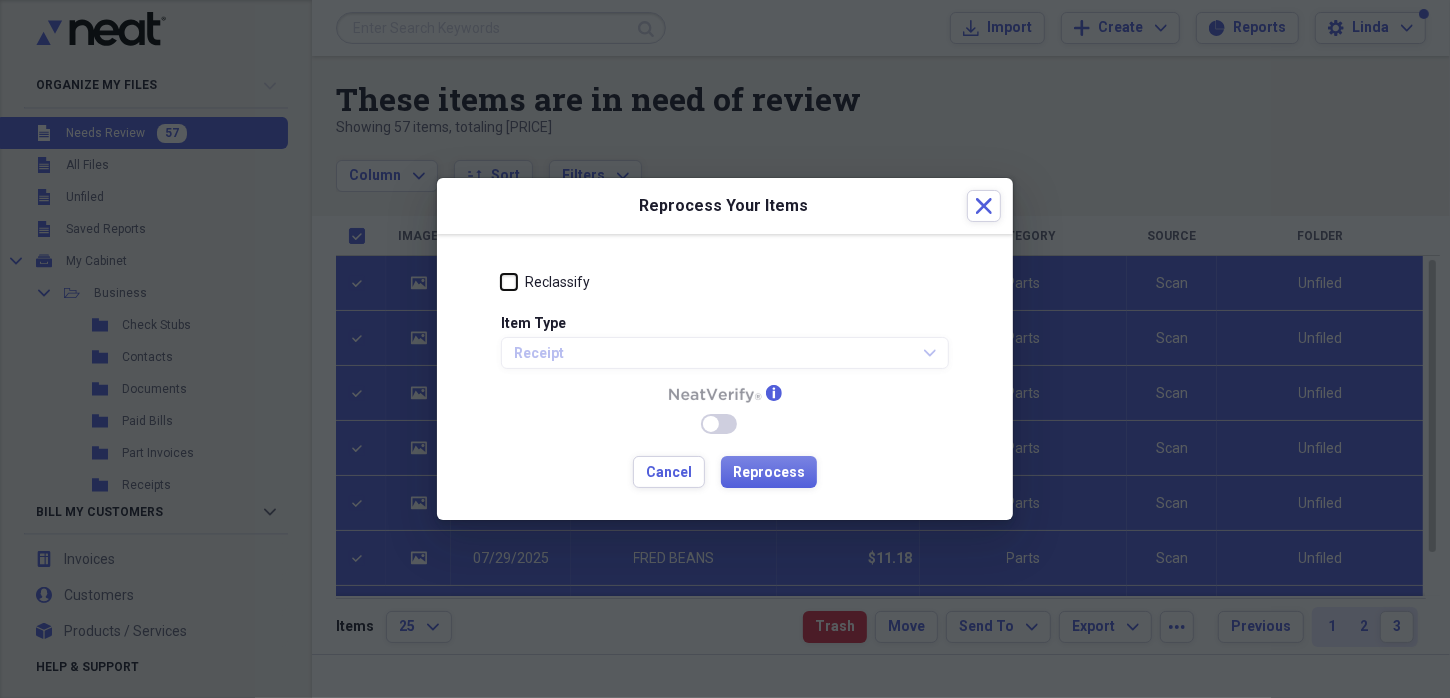 click on "Reclassify" at bounding box center [501, 281] 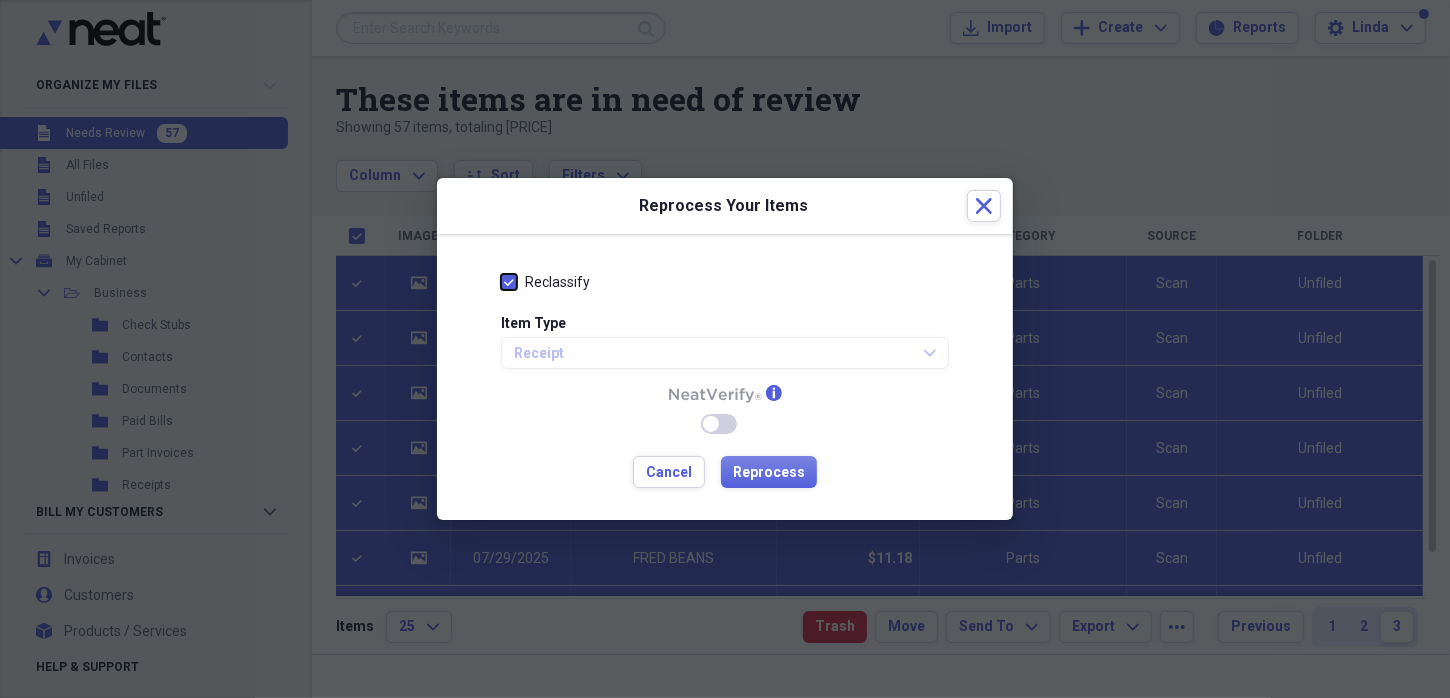 checkbox on "true" 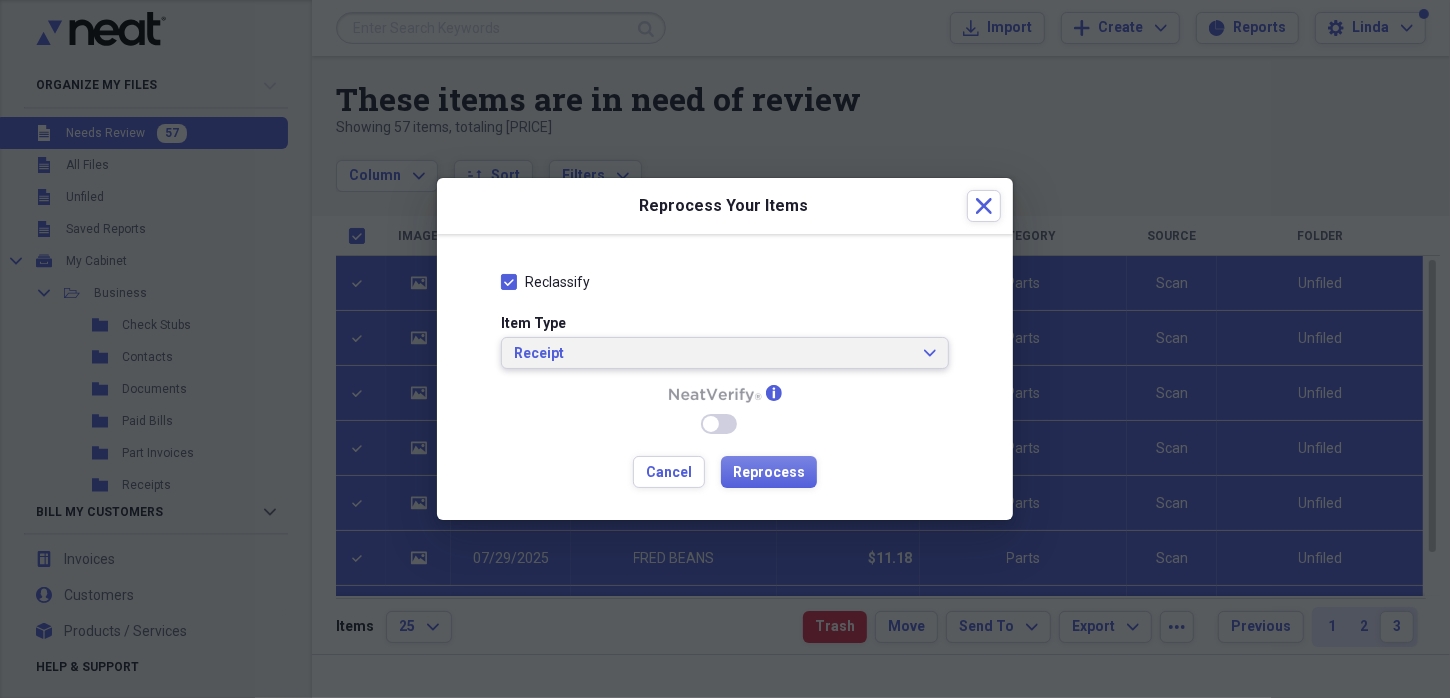 click on "Receipt" at bounding box center [713, 354] 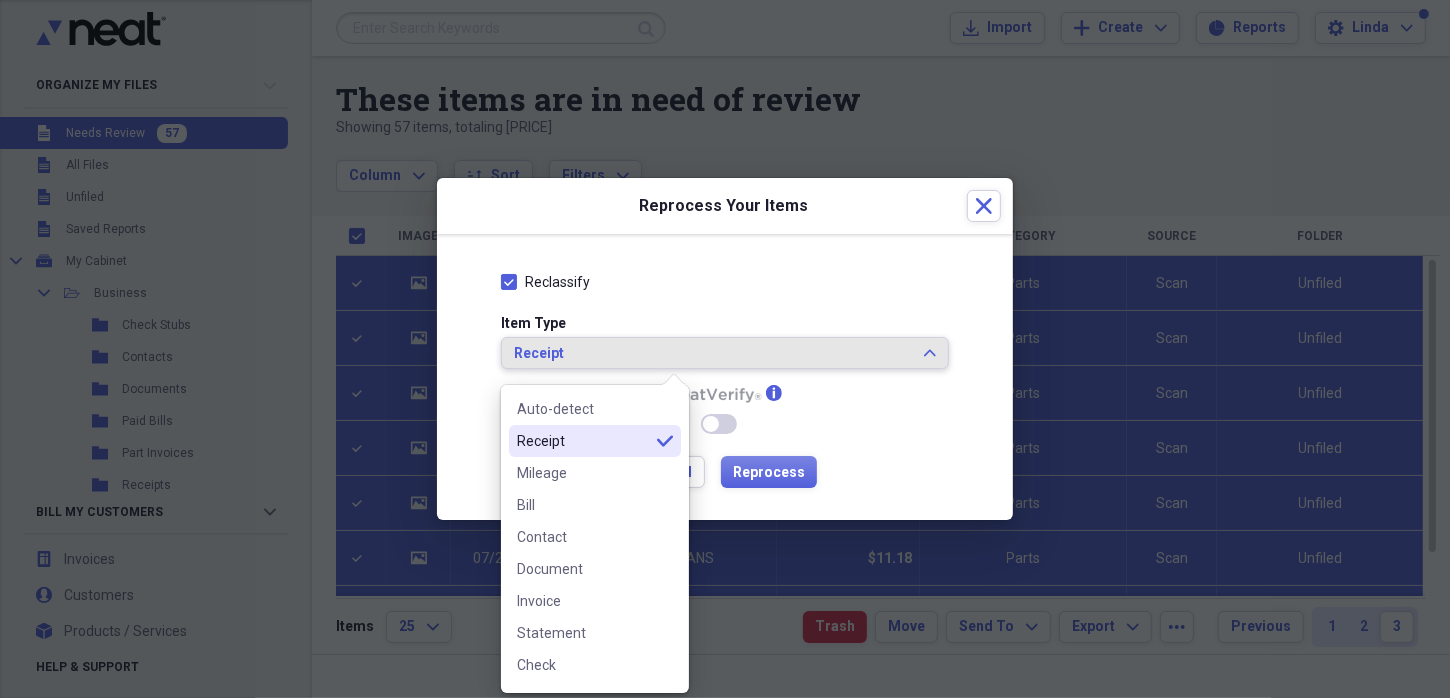 drag, startPoint x: 978, startPoint y: 419, endPoint x: 896, endPoint y: 450, distance: 87.66413 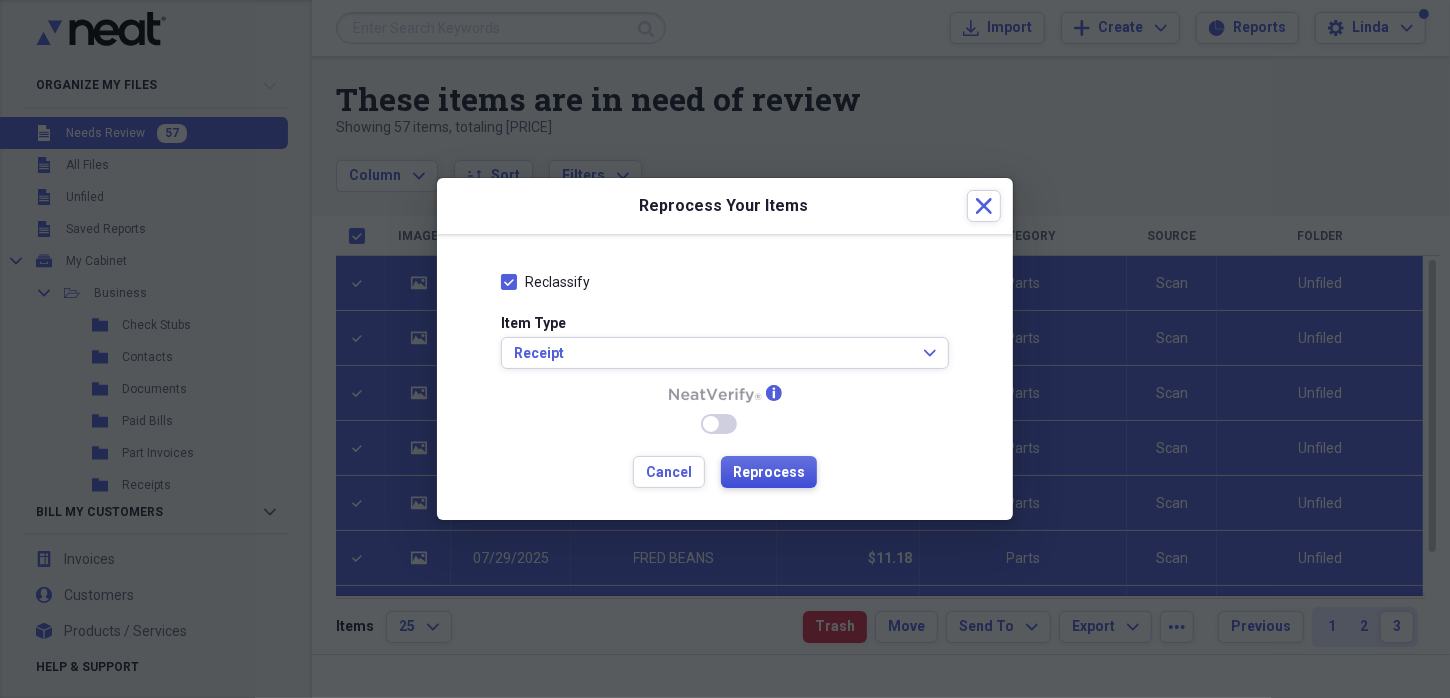 click on "Reprocess" at bounding box center [769, 472] 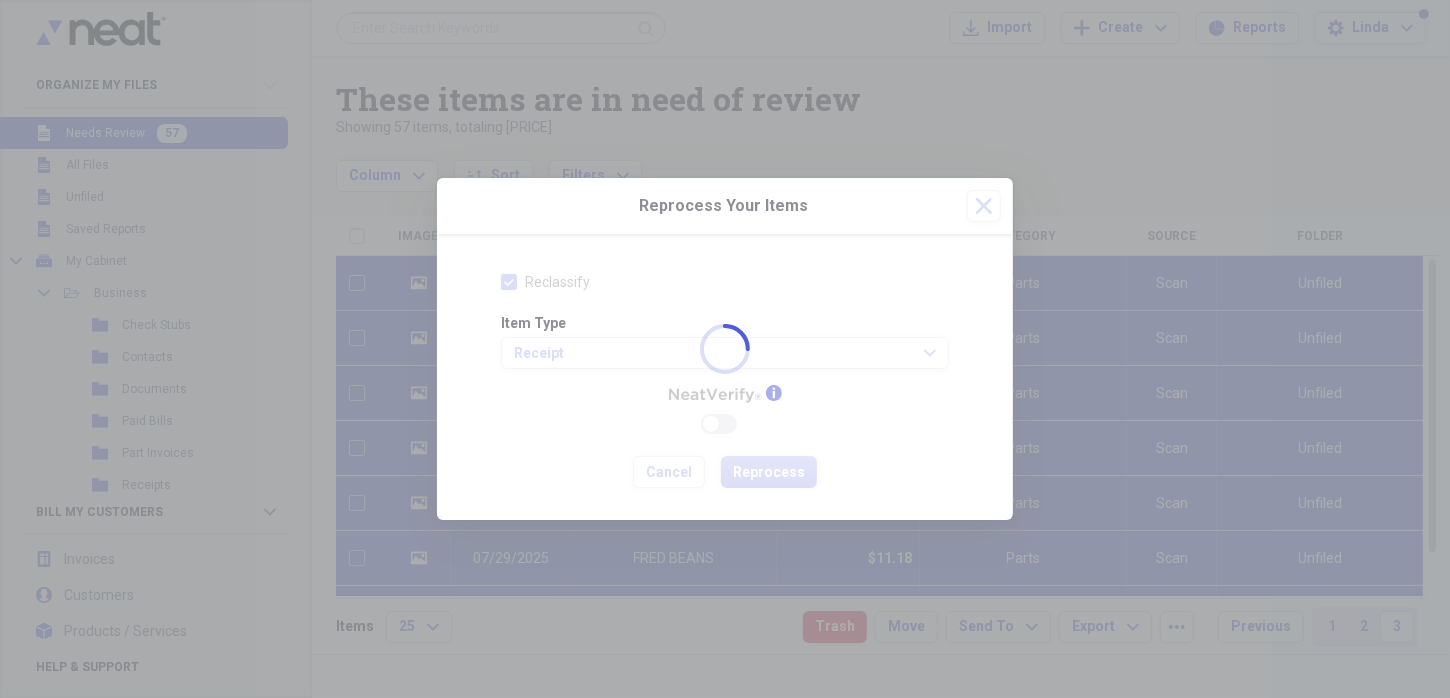 checkbox on "false" 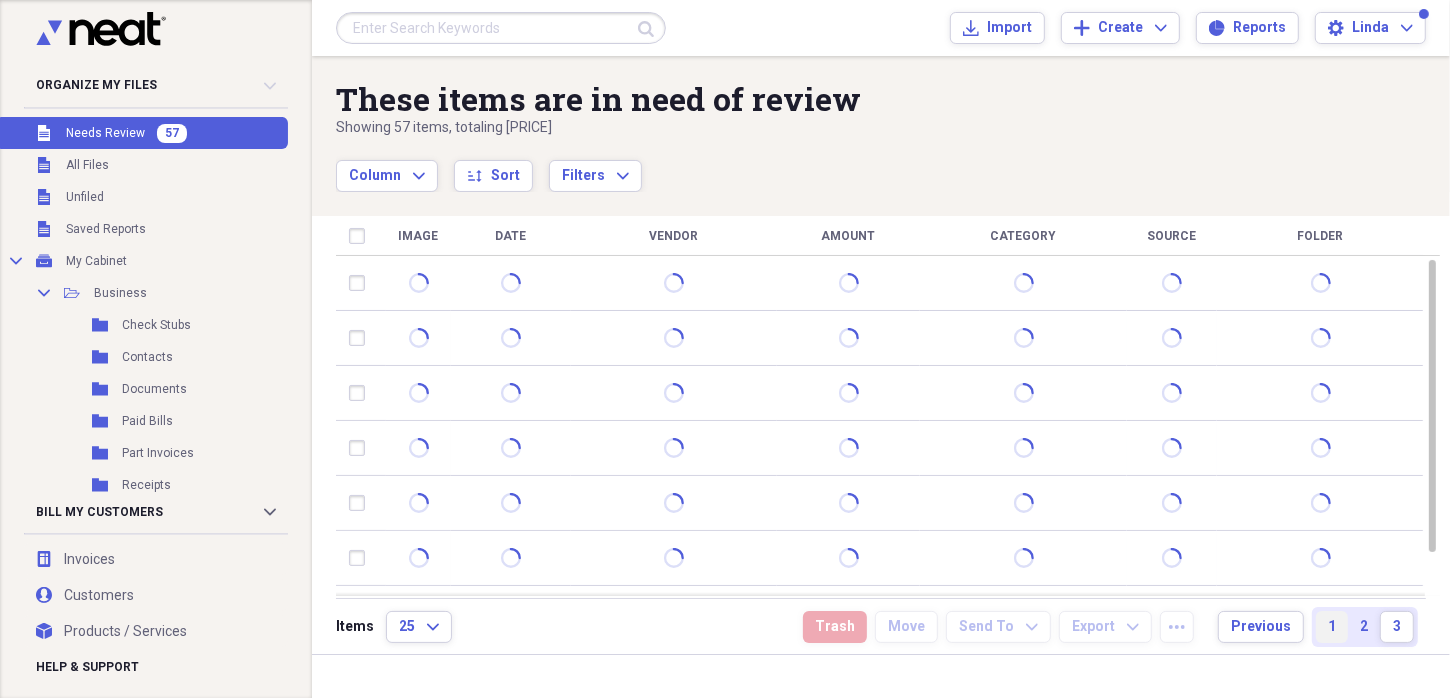 click on "1" at bounding box center [1332, 627] 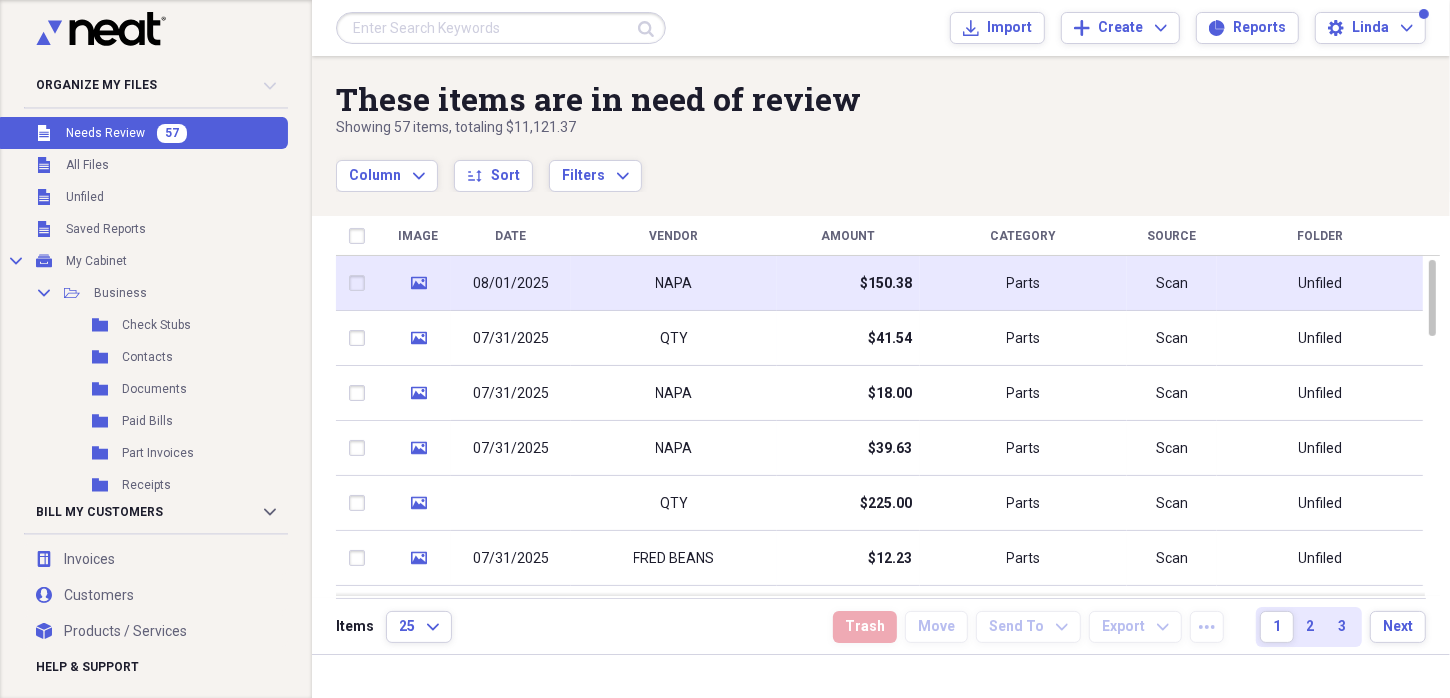 click on "NAPA" at bounding box center [674, 283] 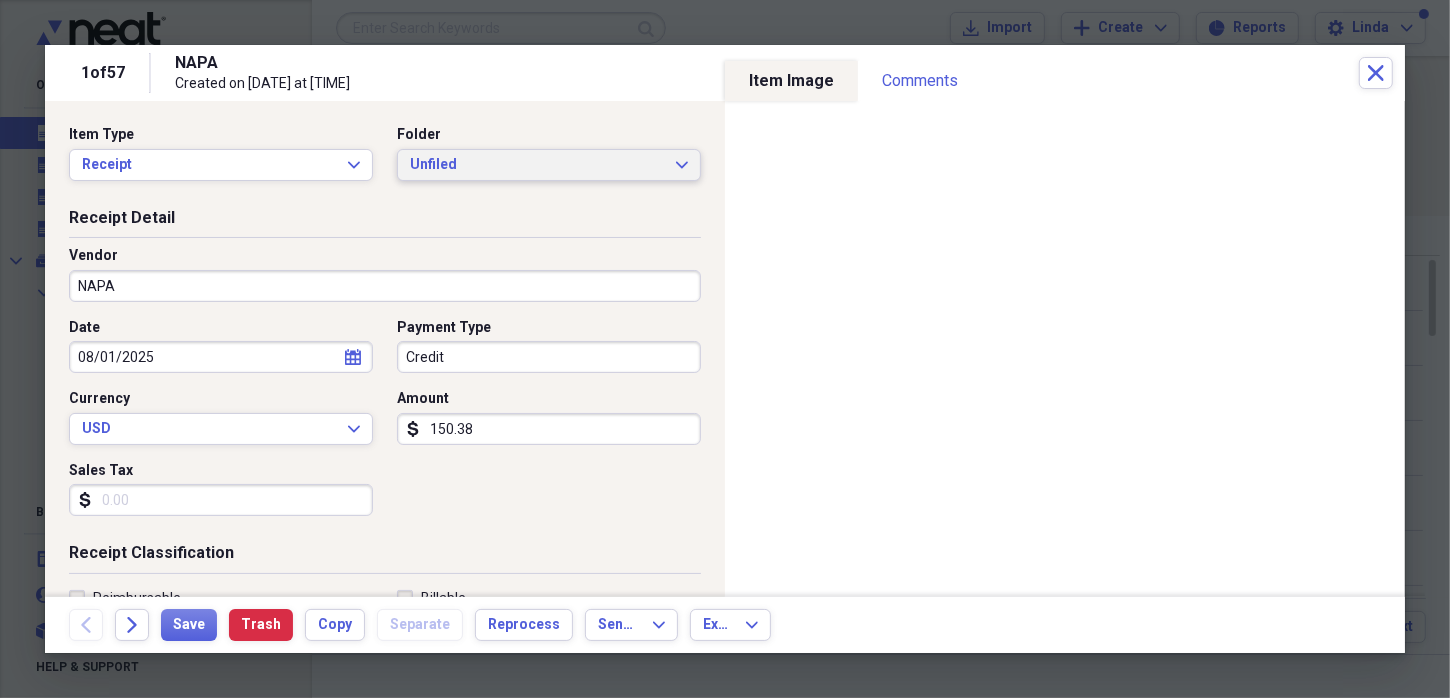 click on "Unfiled" at bounding box center [537, 165] 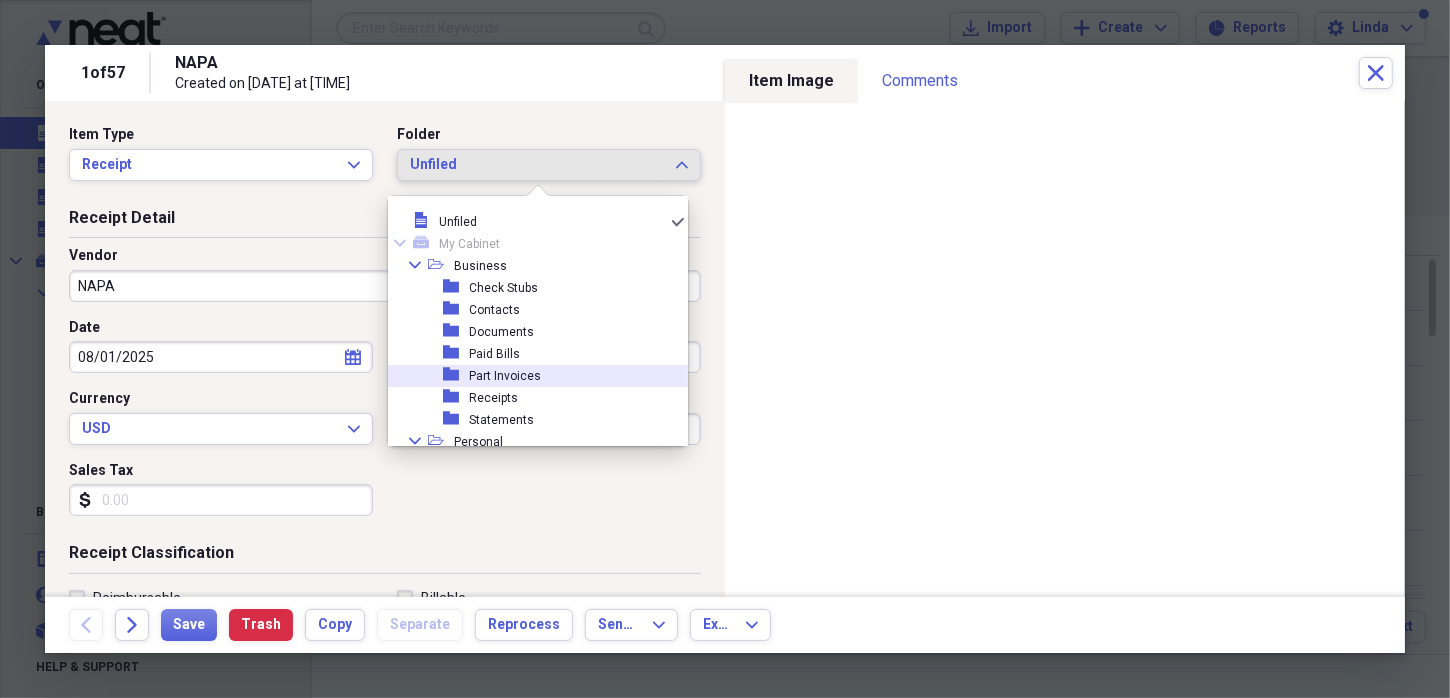 click on "folder Part Invoices" at bounding box center (530, 376) 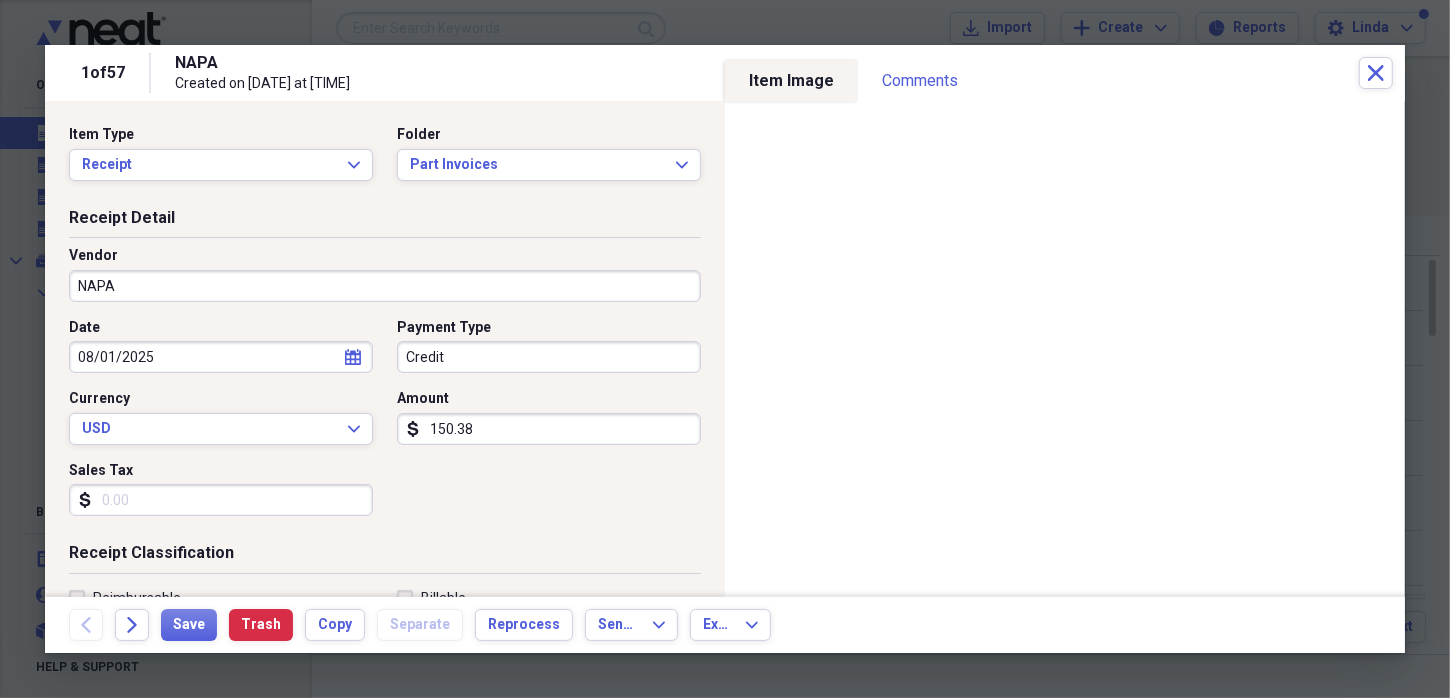 click on "150.38" at bounding box center [549, 429] 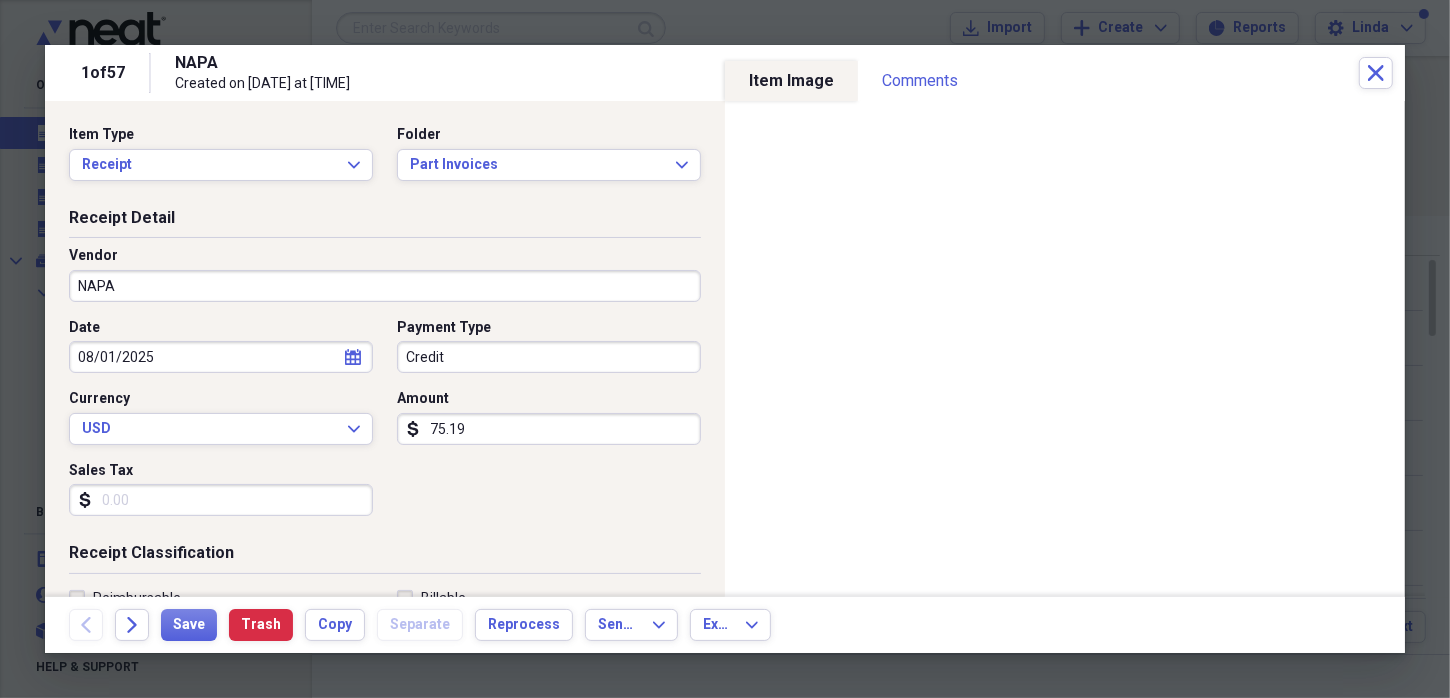 scroll, scrollTop: 100, scrollLeft: 0, axis: vertical 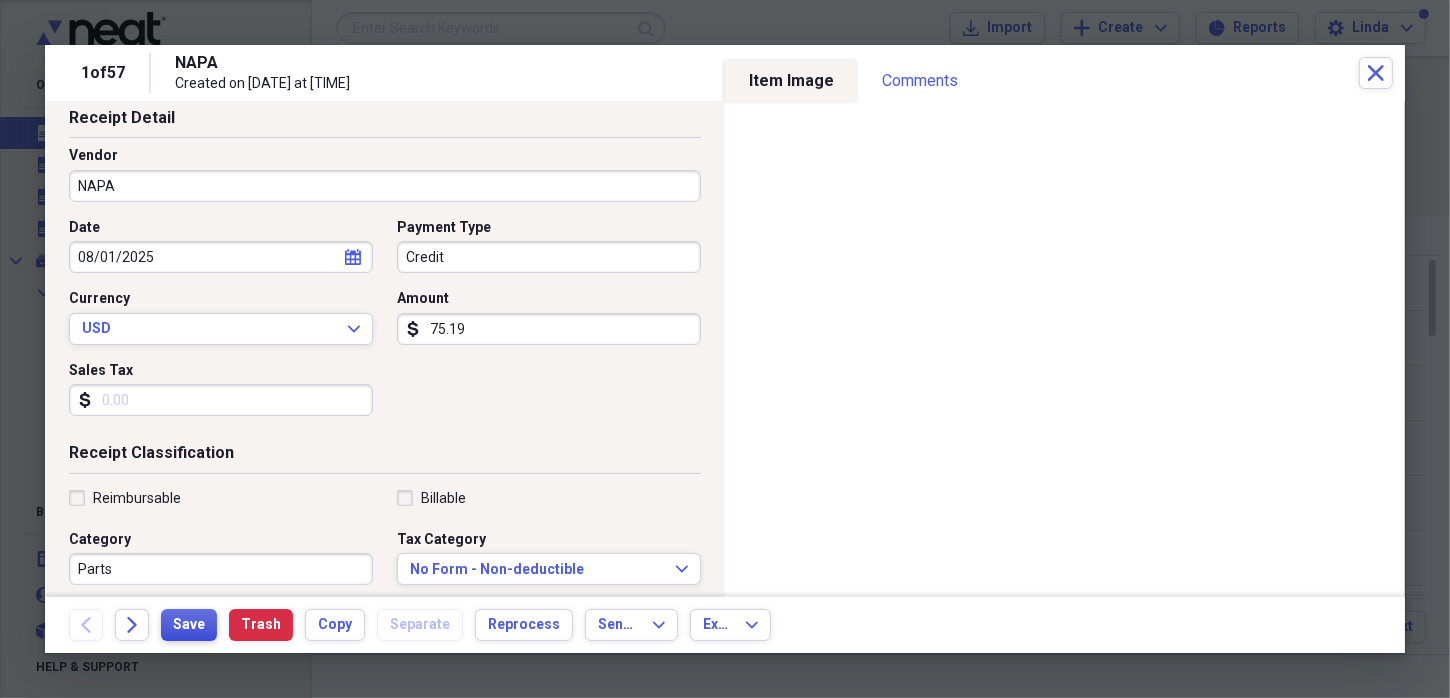 type on "75.19" 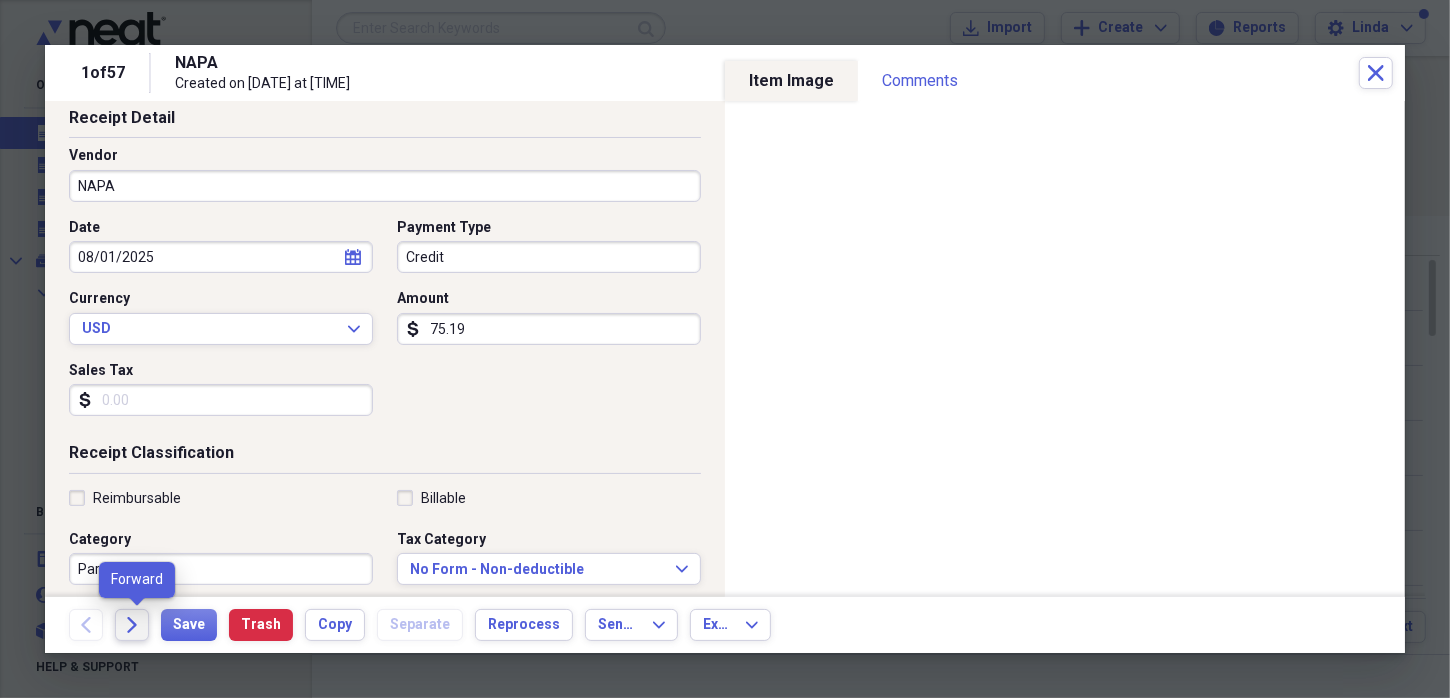 click on "Forward" 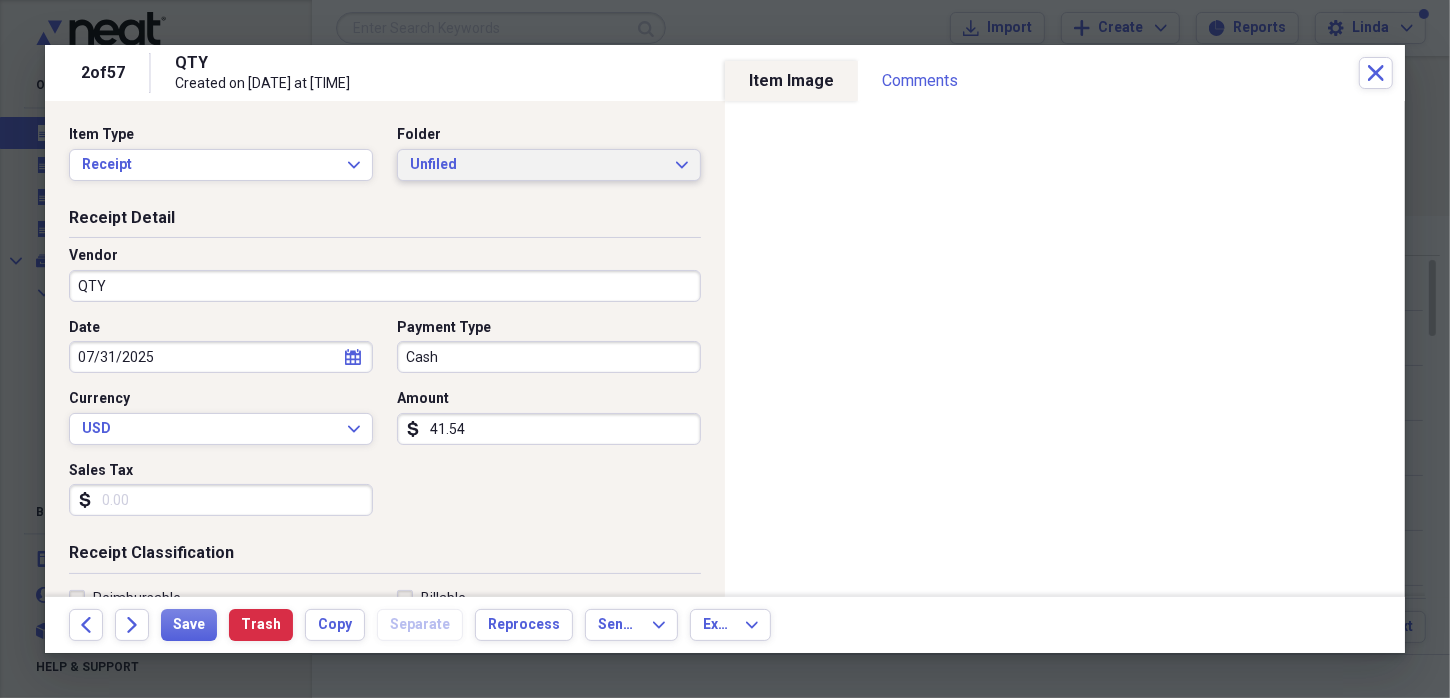 click on "Unfiled" at bounding box center [537, 165] 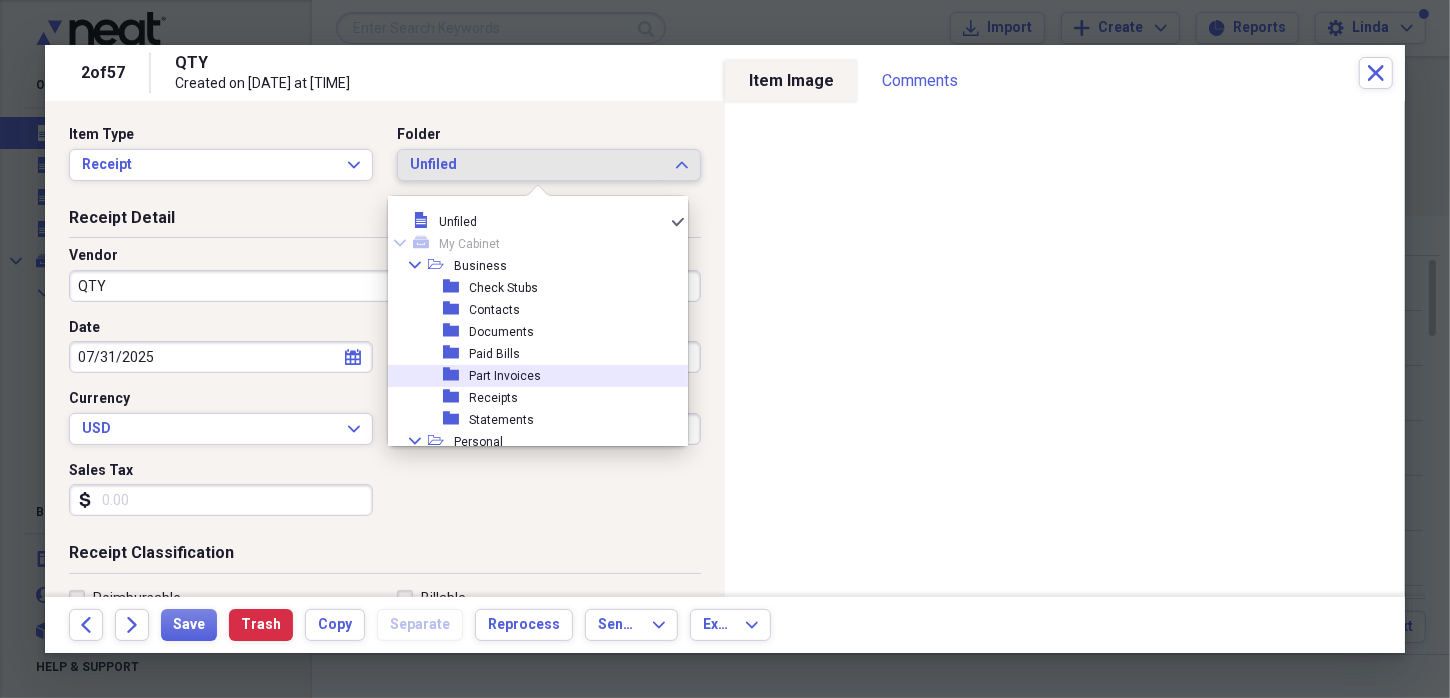 click on "Part Invoices" at bounding box center (505, 376) 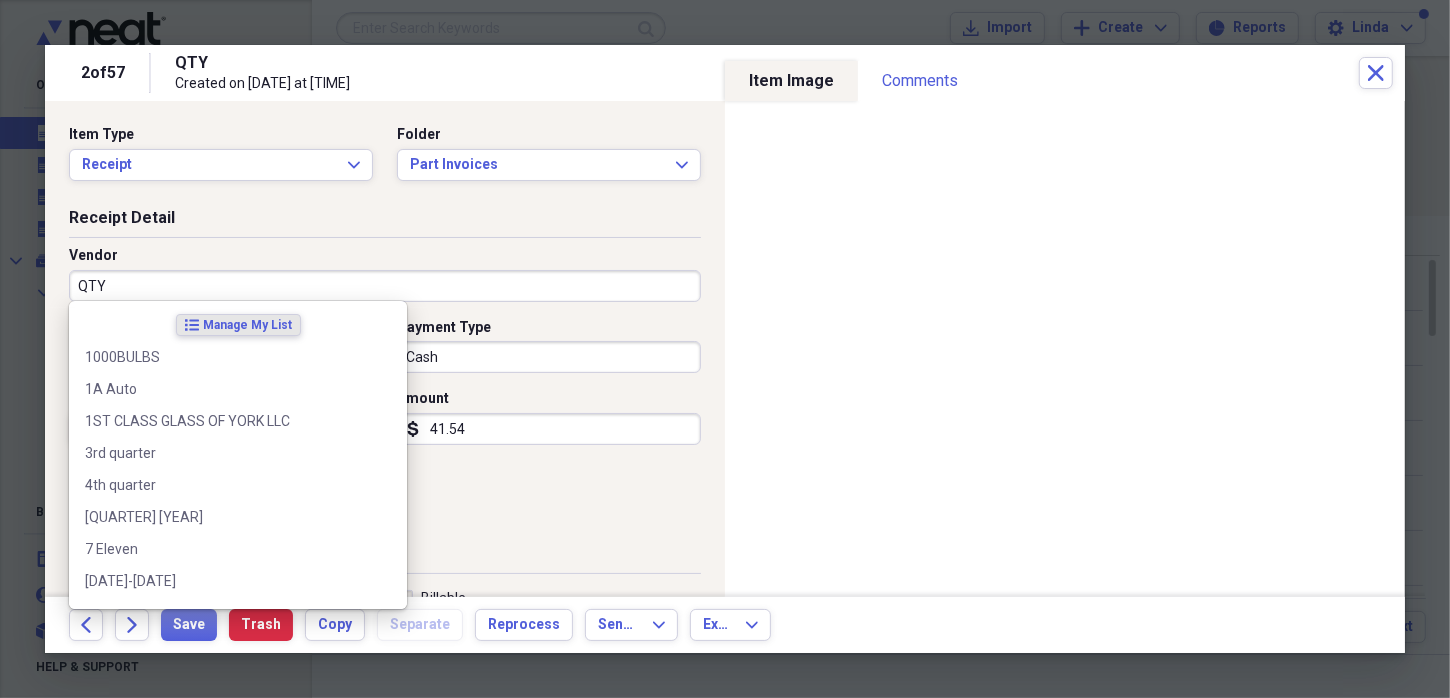 click on "QTY" at bounding box center [385, 286] 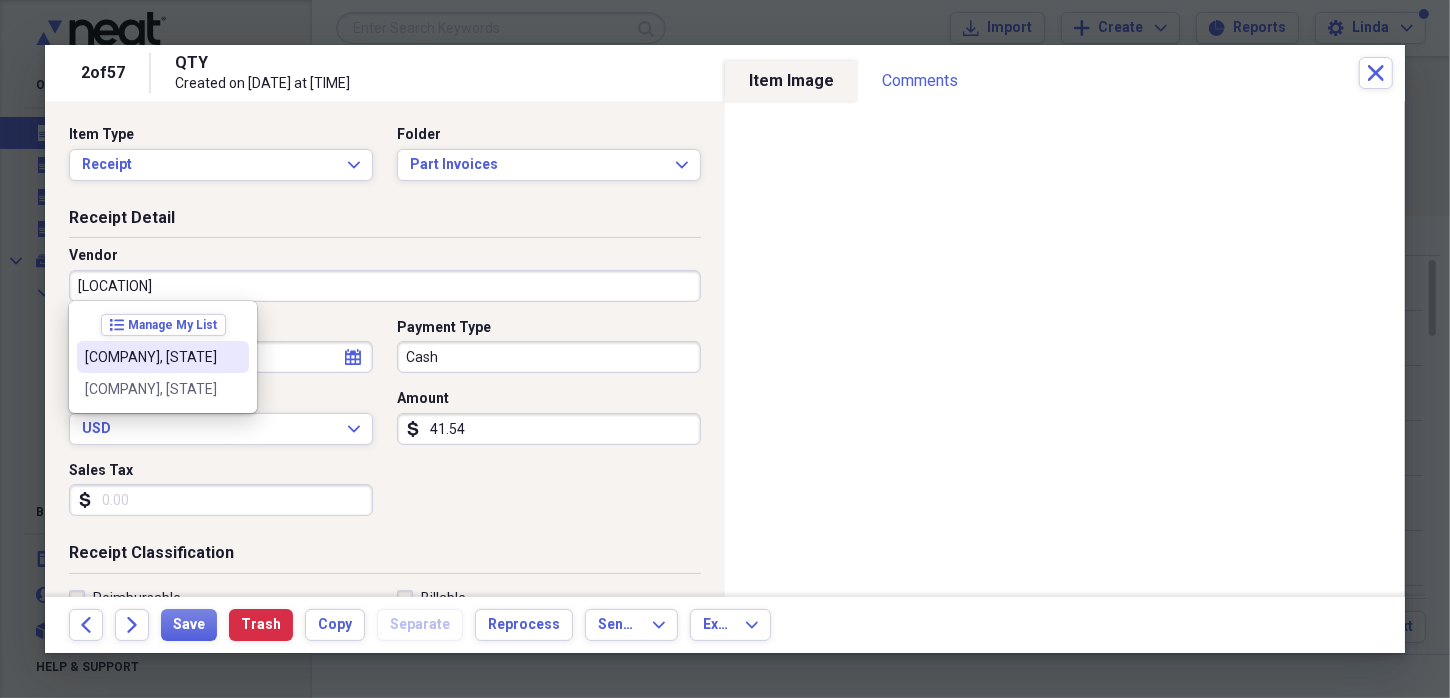 click on "[COMPANY], [STATE]" at bounding box center (151, 357) 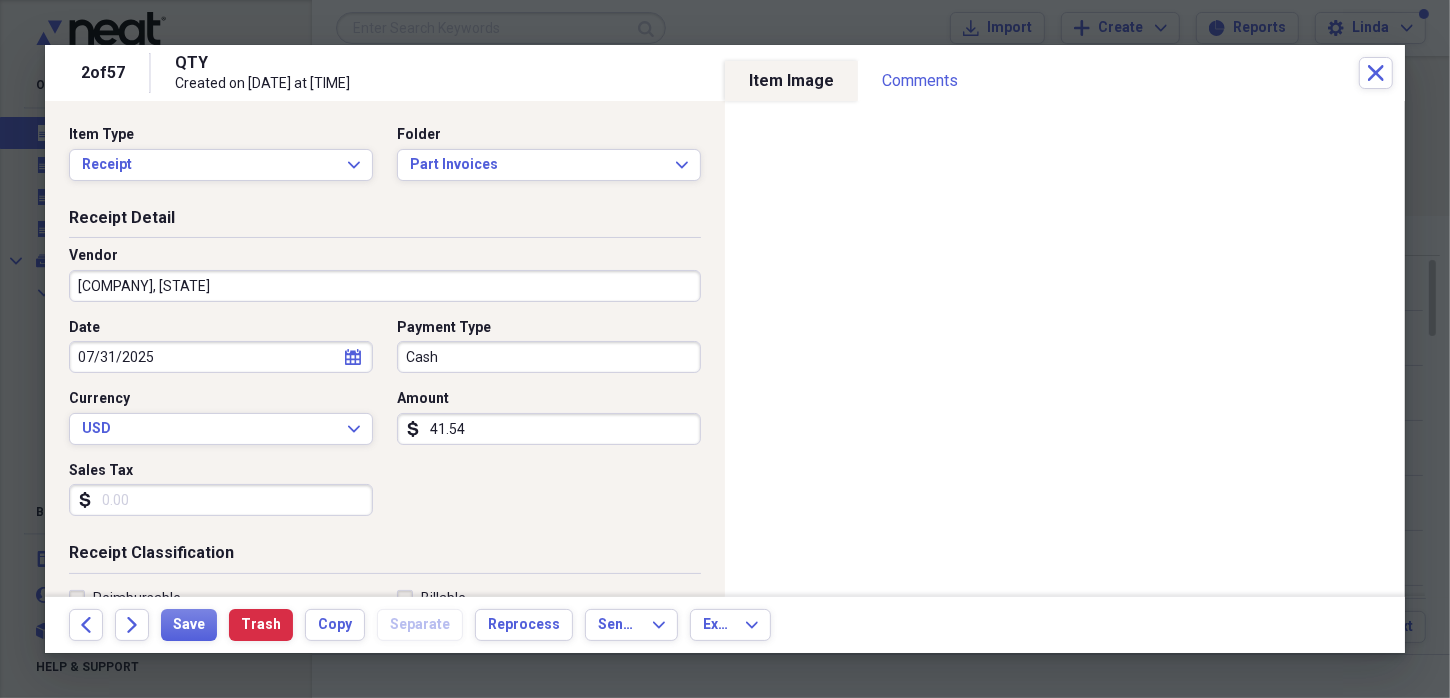 click on "41.54" at bounding box center (549, 429) 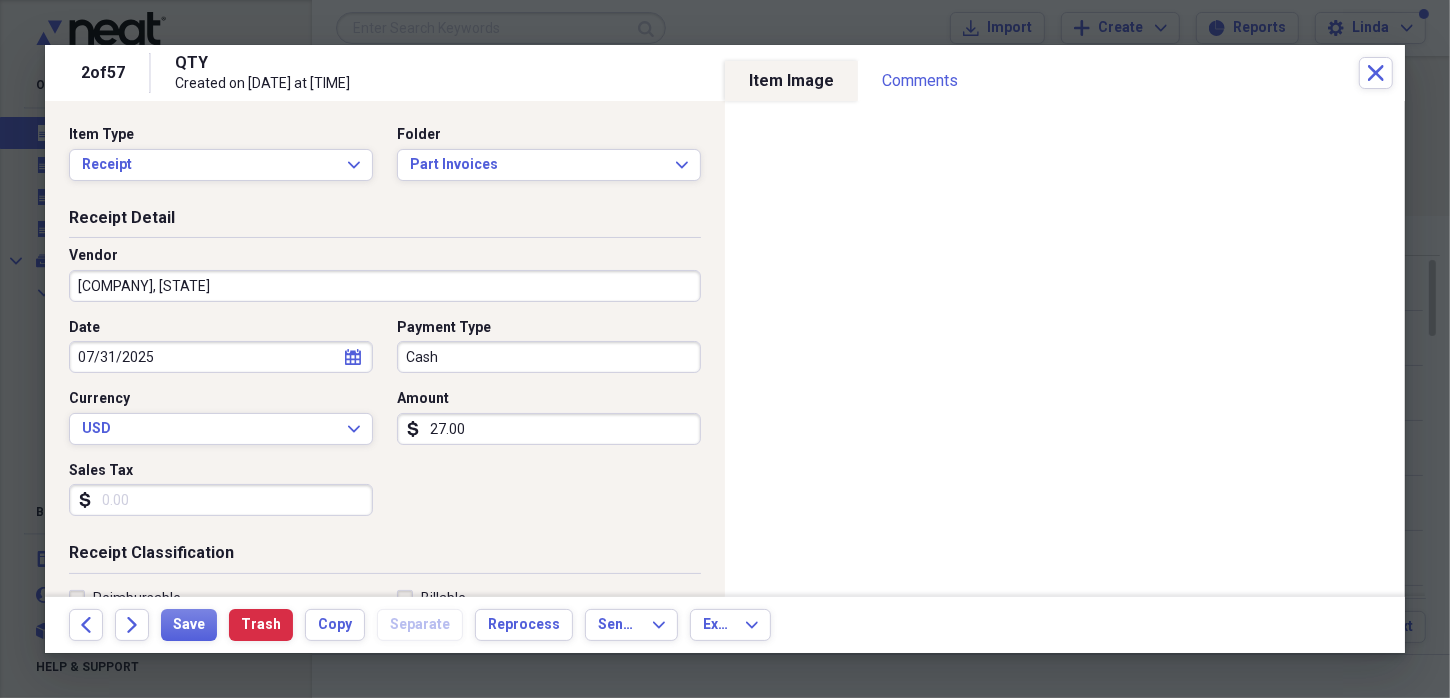 scroll, scrollTop: 100, scrollLeft: 0, axis: vertical 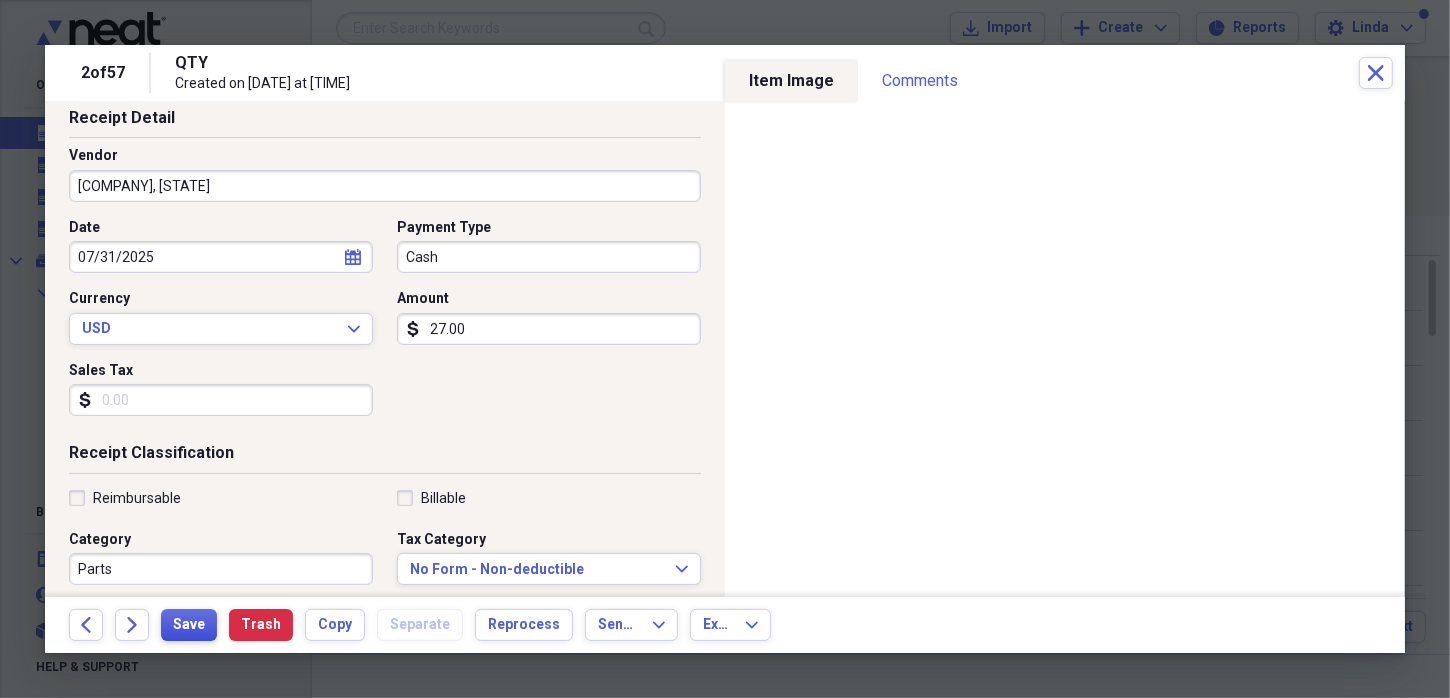 type on "27.00" 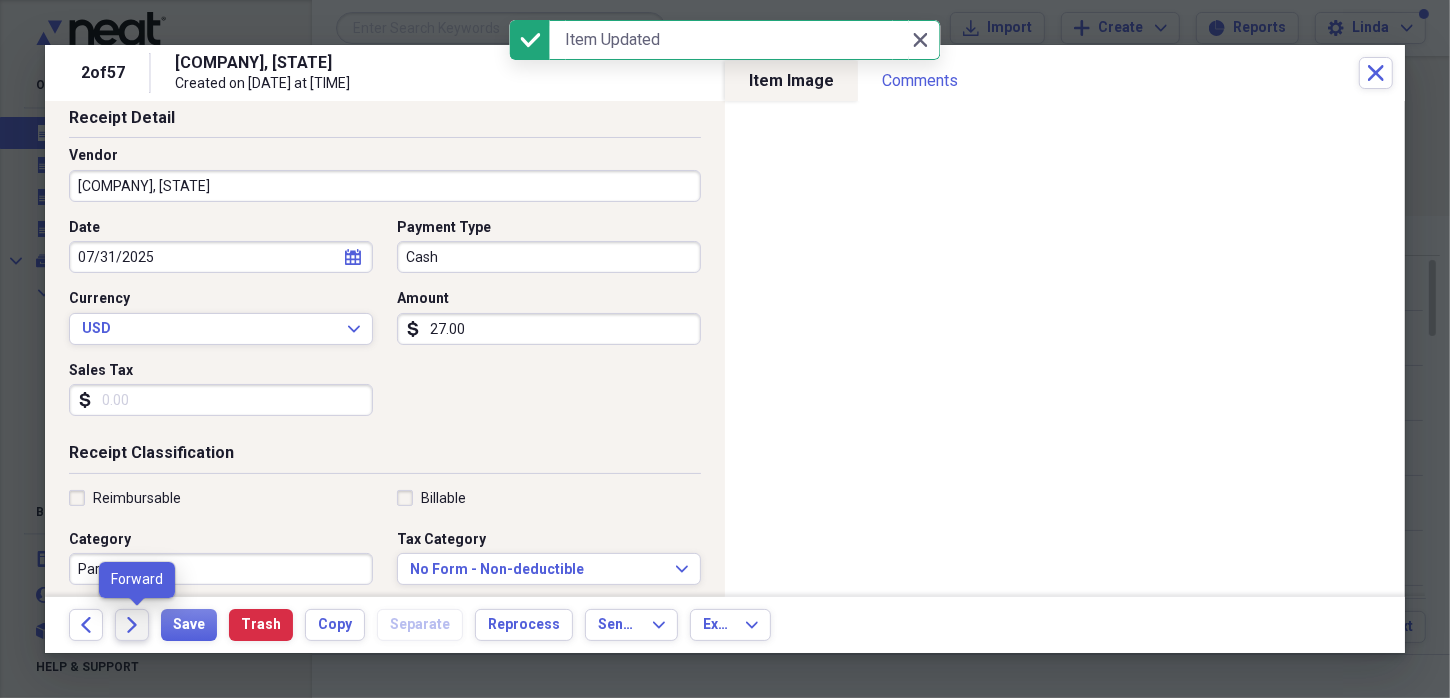 click on "Forward" 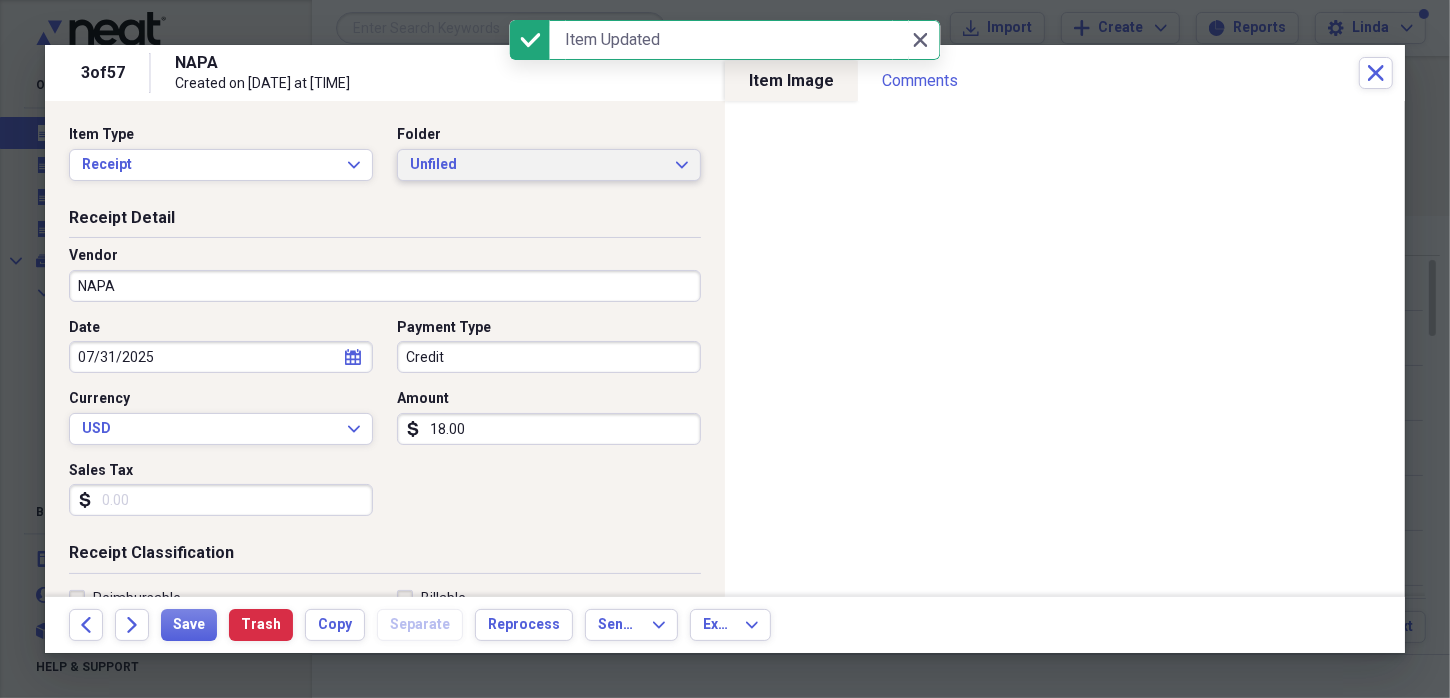 click on "Unfiled" at bounding box center (537, 165) 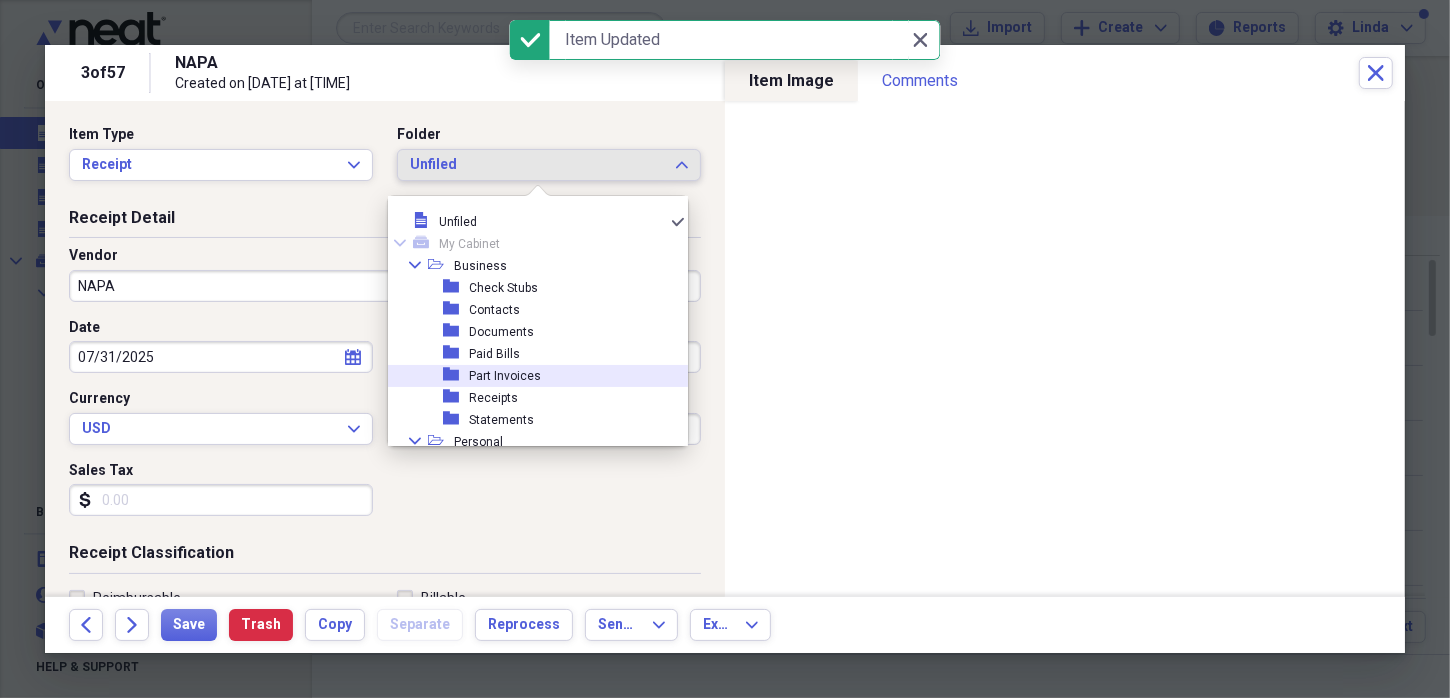 click on "Part Invoices" at bounding box center [505, 376] 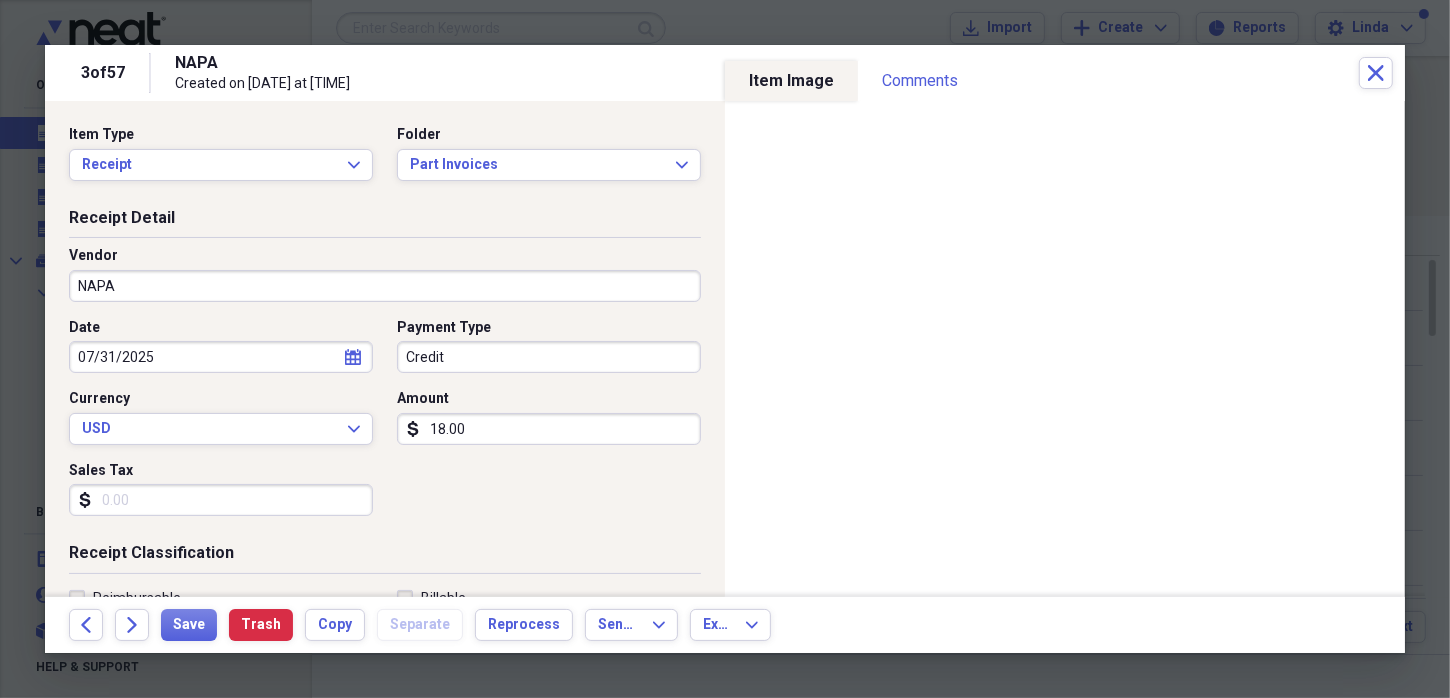 click on "18.00" at bounding box center (549, 429) 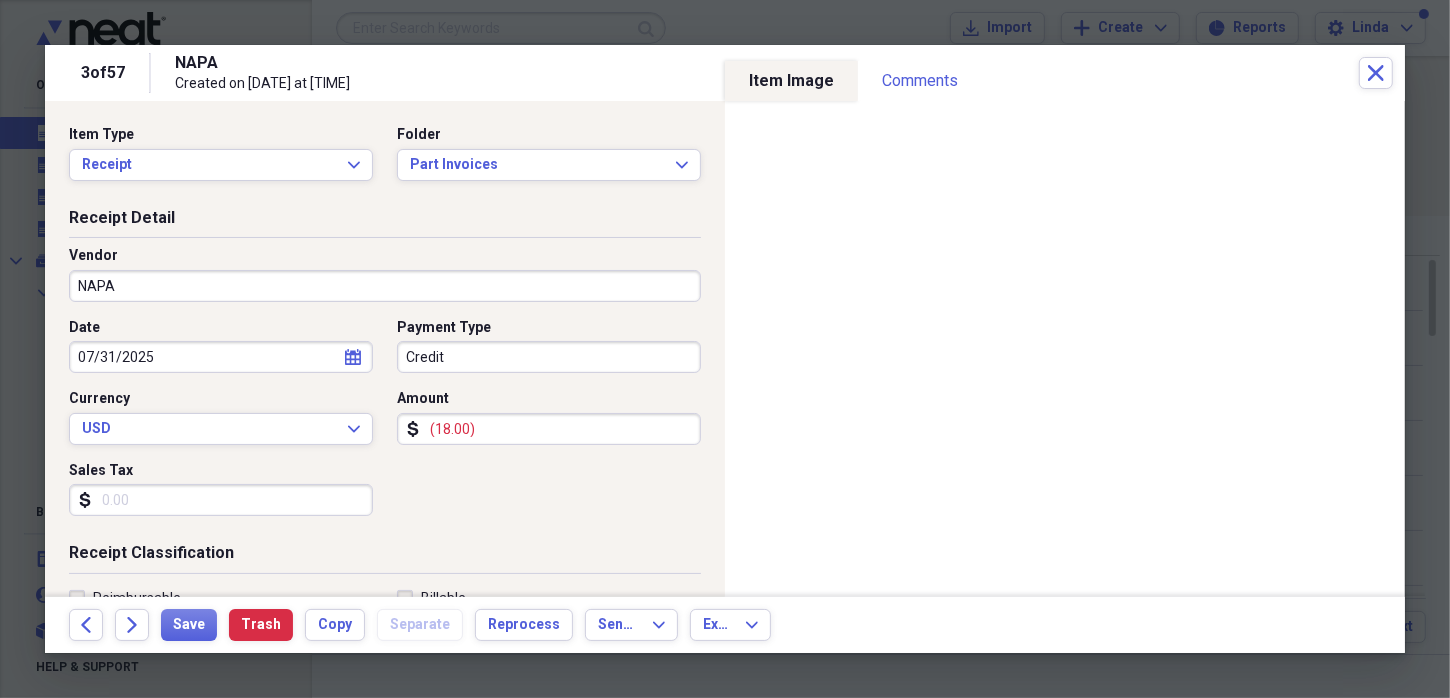 scroll, scrollTop: 200, scrollLeft: 0, axis: vertical 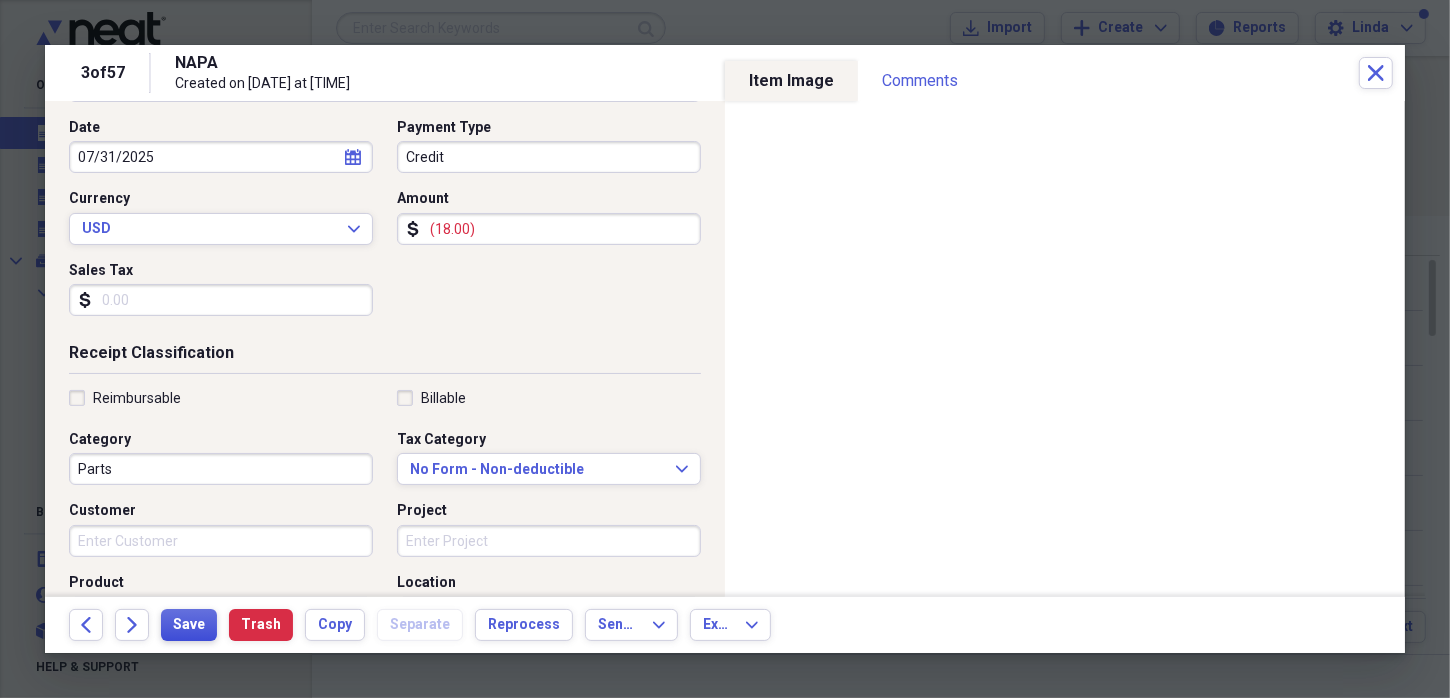 click on "Save" at bounding box center [189, 625] 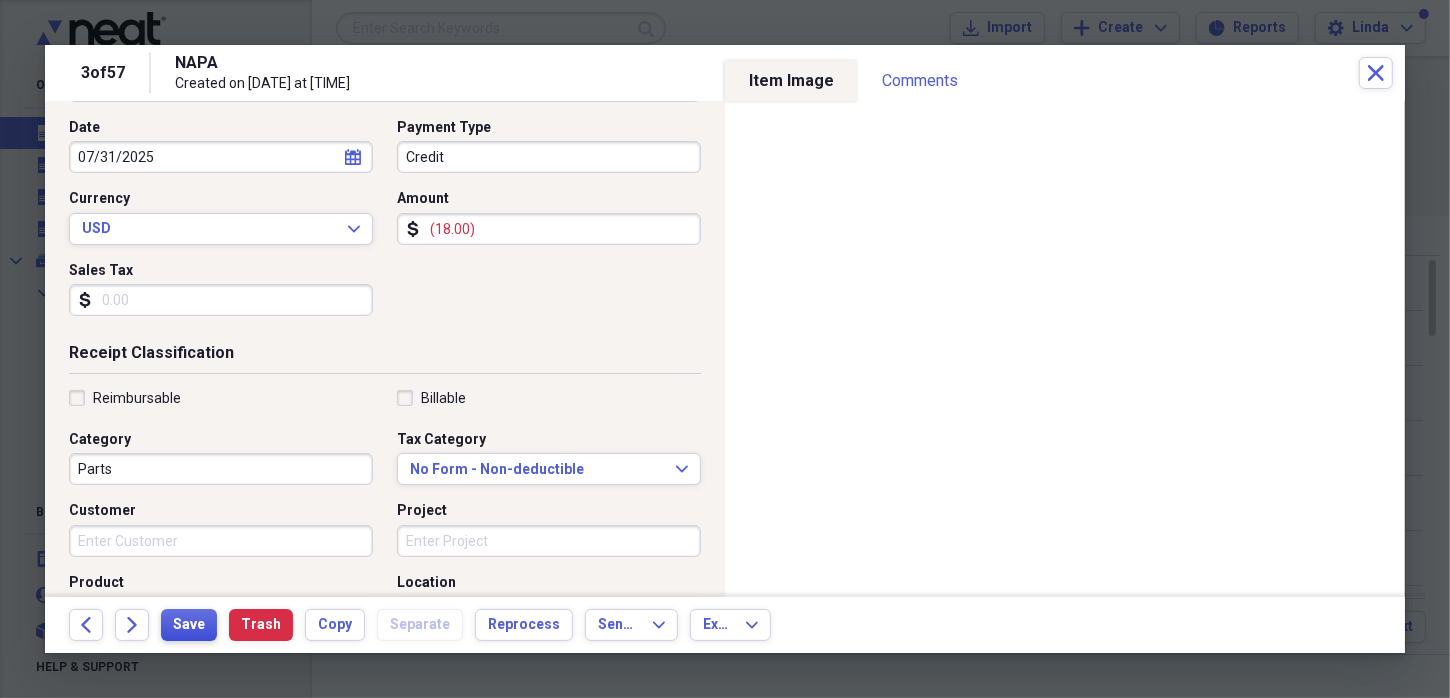 click on "Save" at bounding box center [189, 625] 